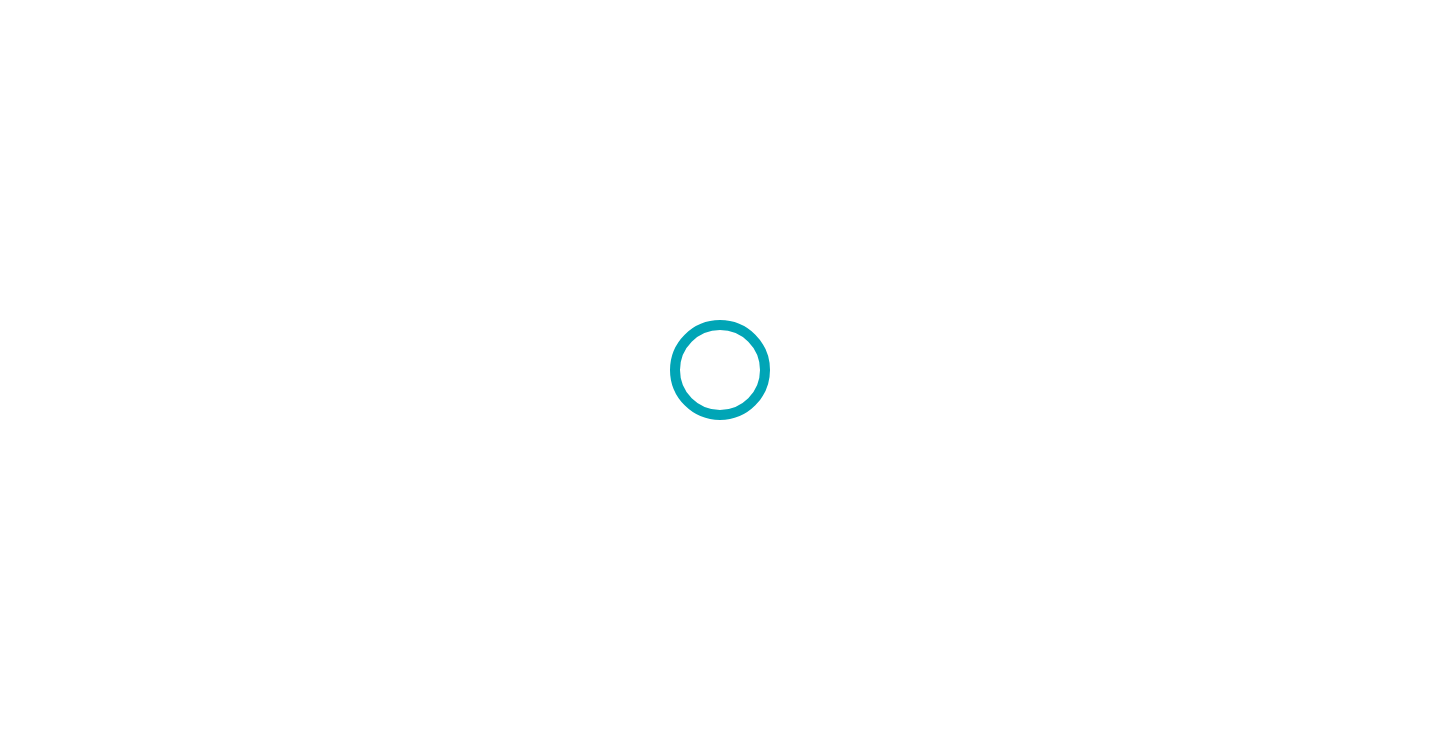 scroll, scrollTop: 0, scrollLeft: 0, axis: both 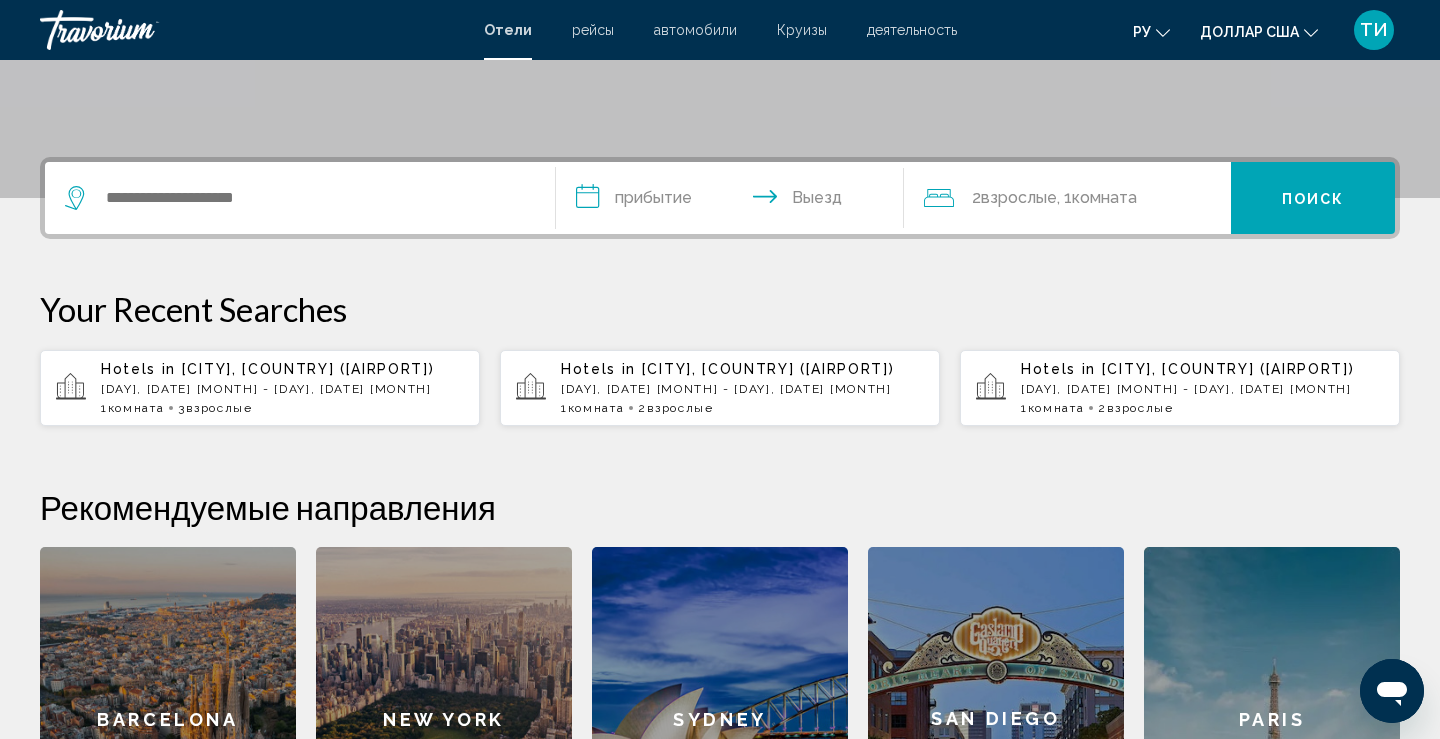 click on "Tue, [DATE] - Tue, [DATE]" at bounding box center (282, 389) 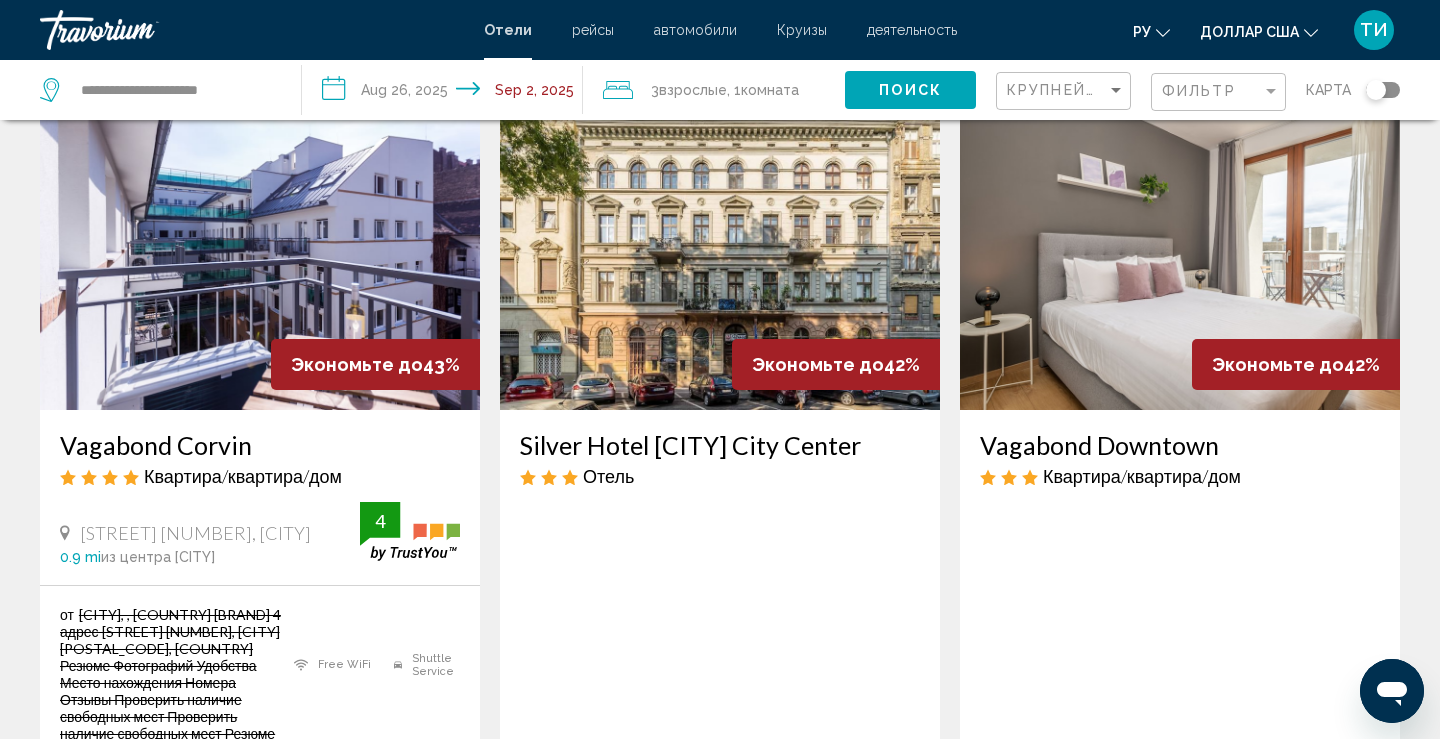 scroll, scrollTop: 102, scrollLeft: 0, axis: vertical 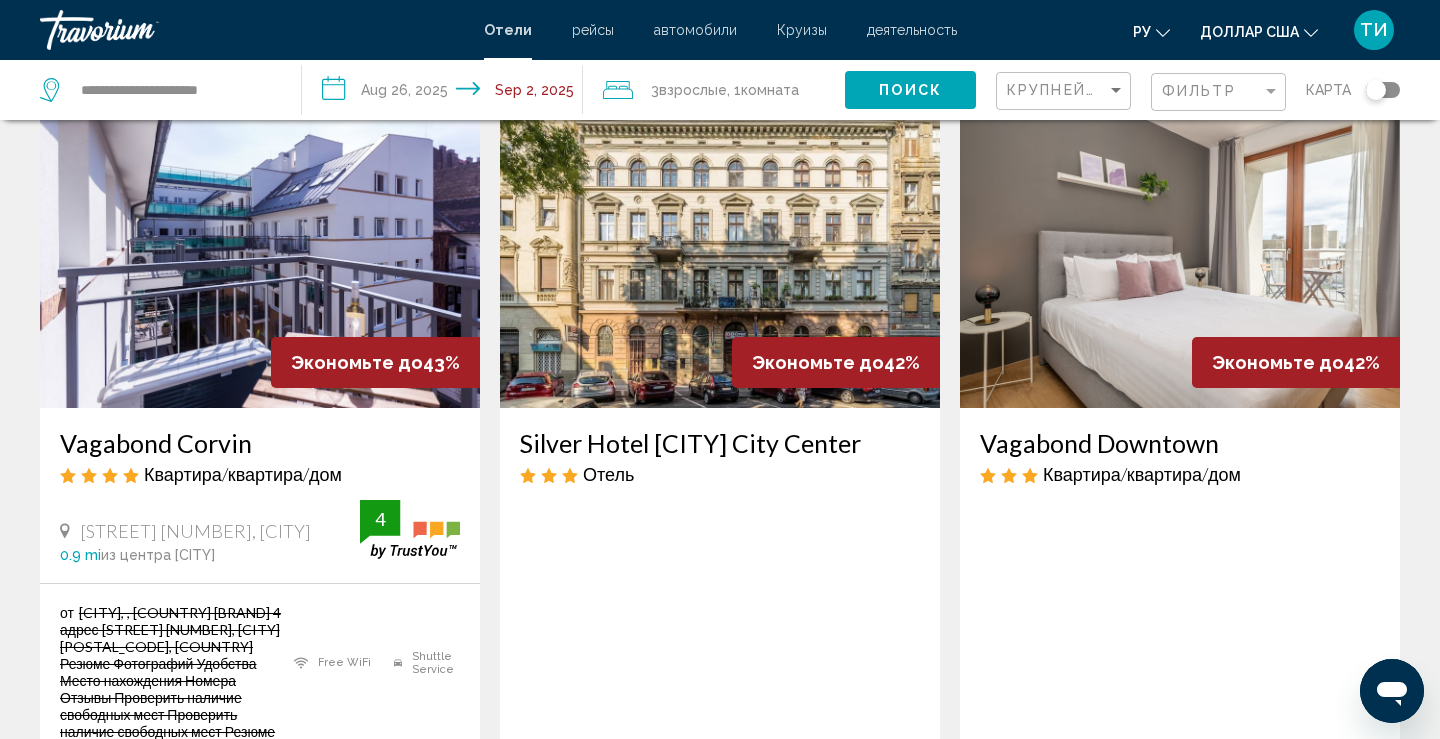 click at bounding box center [1180, 248] 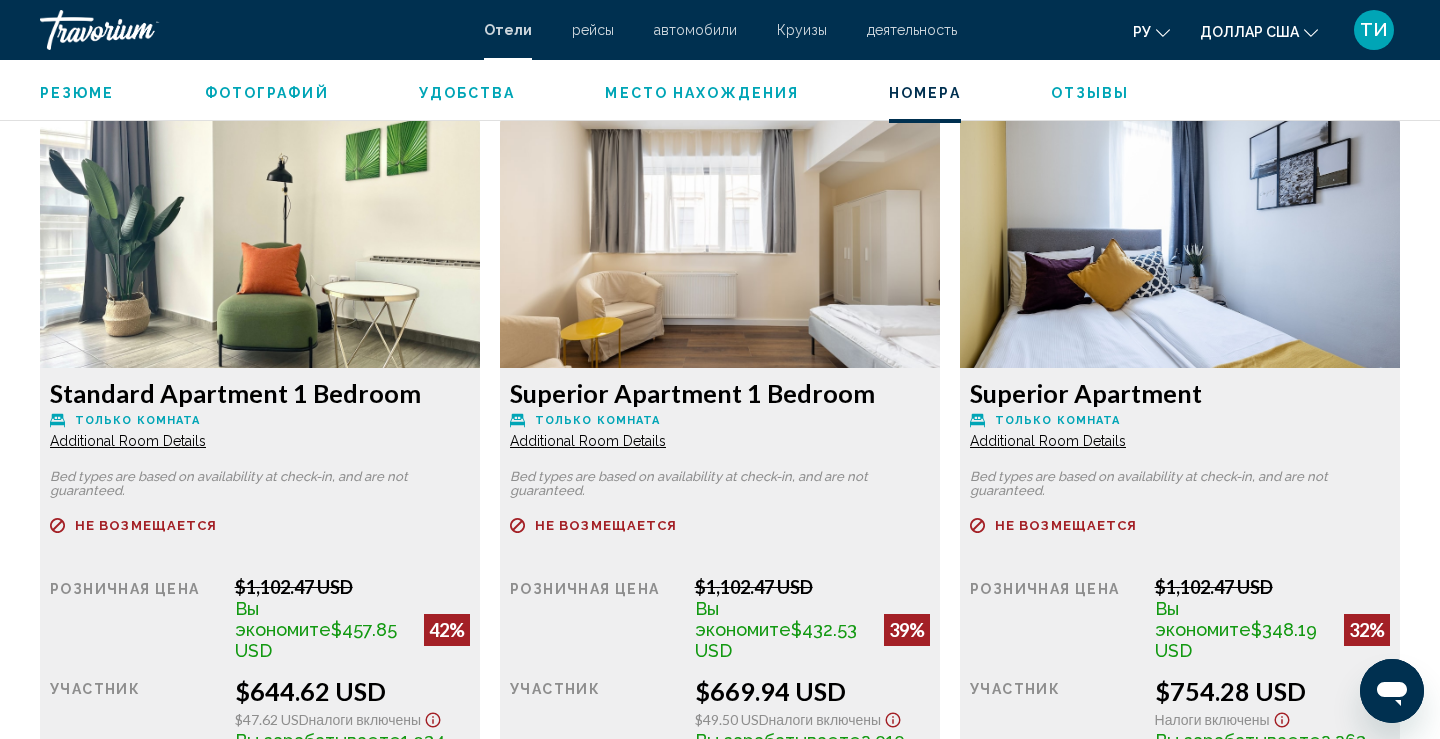 scroll, scrollTop: 2736, scrollLeft: 0, axis: vertical 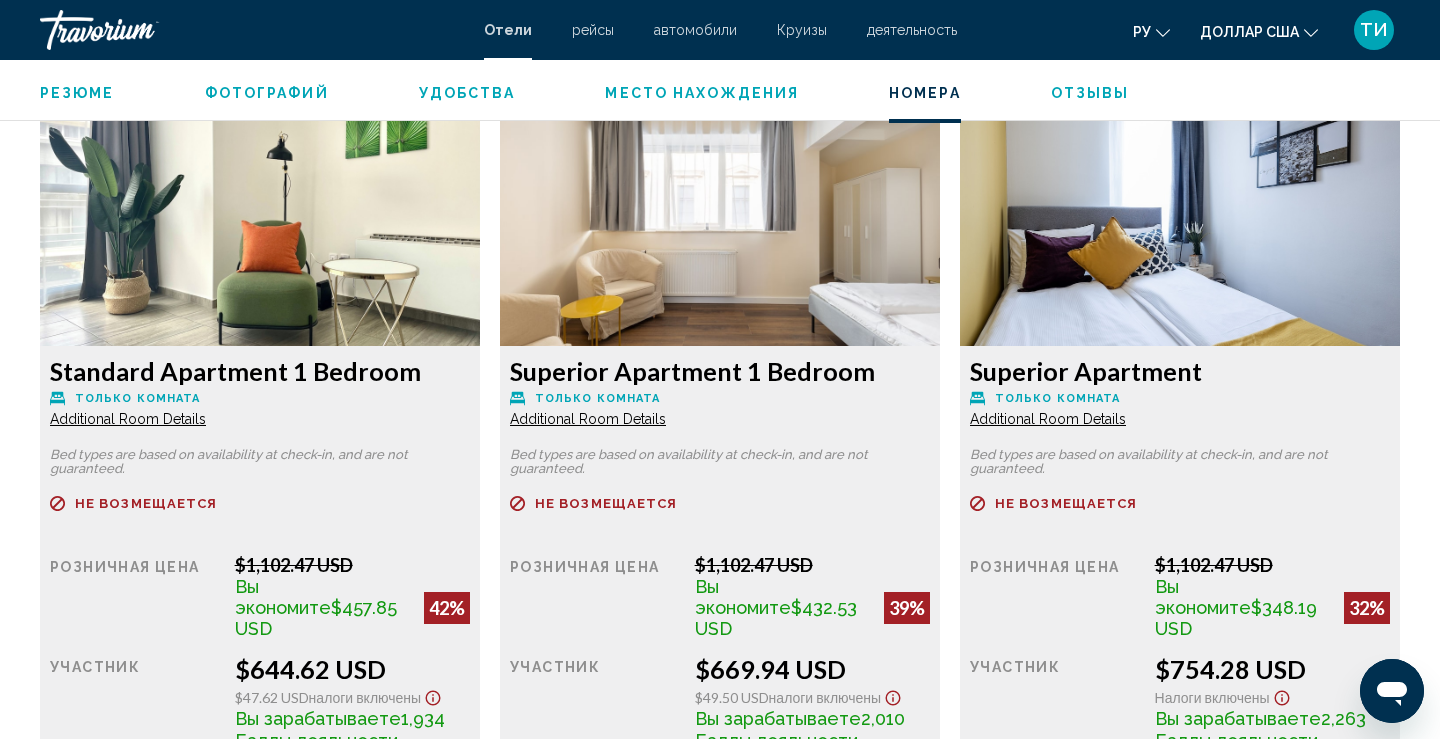 click at bounding box center (260, 221) 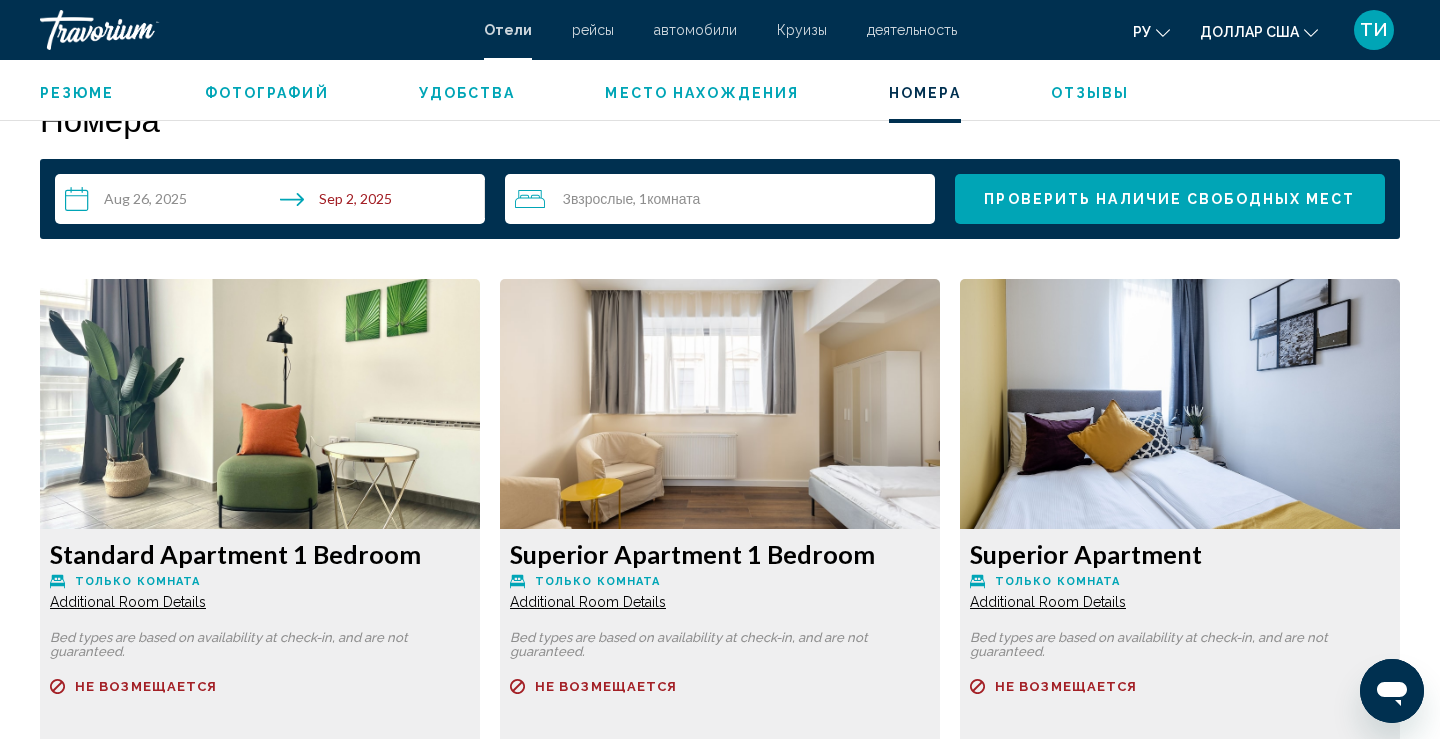scroll, scrollTop: 2545, scrollLeft: 0, axis: vertical 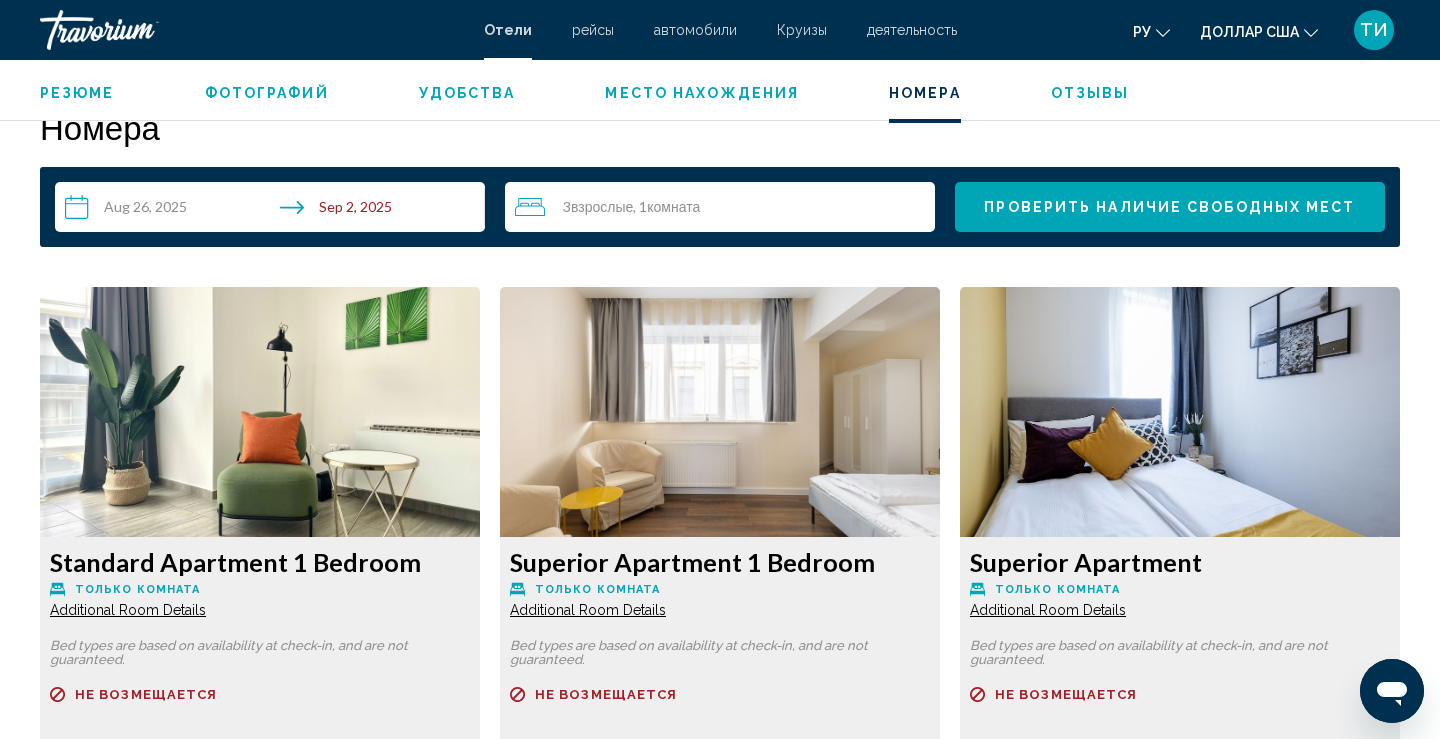 click at bounding box center (260, 412) 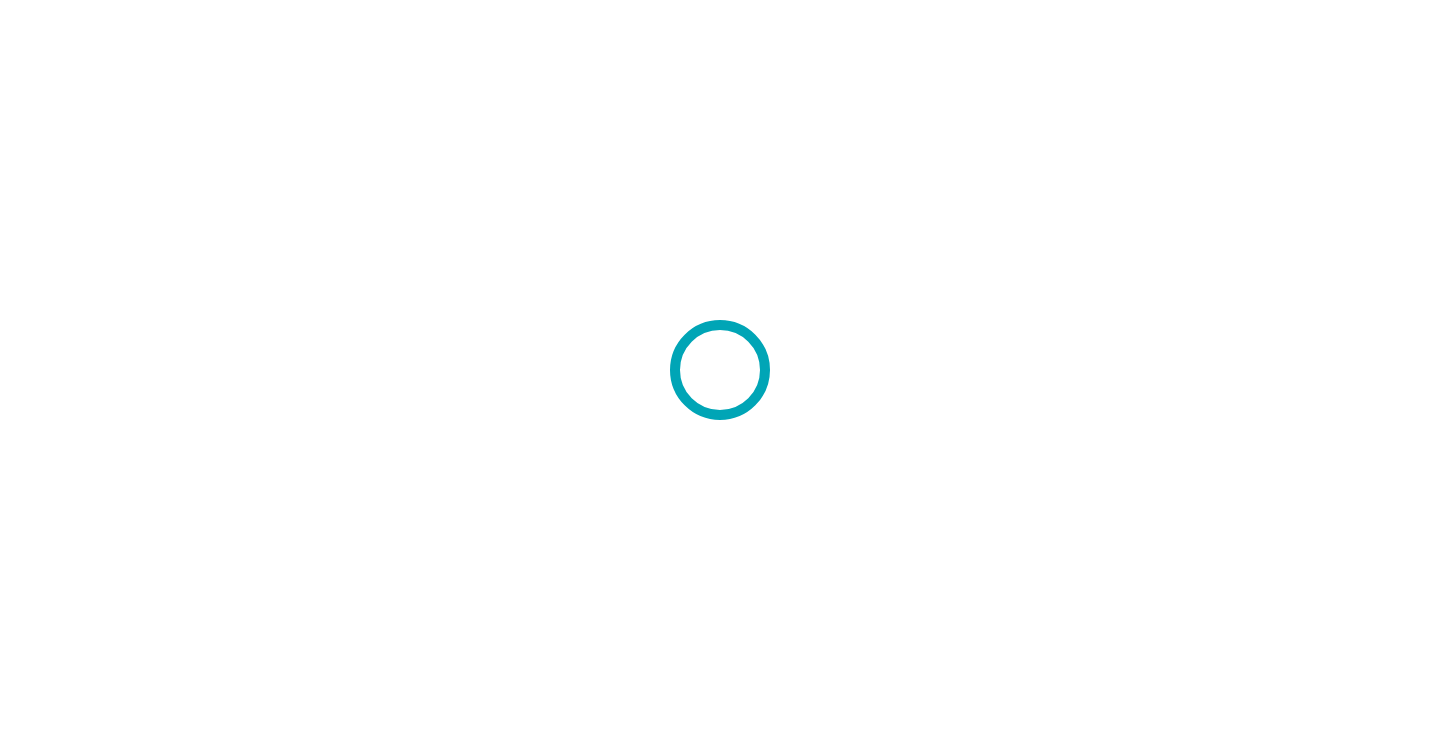 scroll, scrollTop: 0, scrollLeft: 0, axis: both 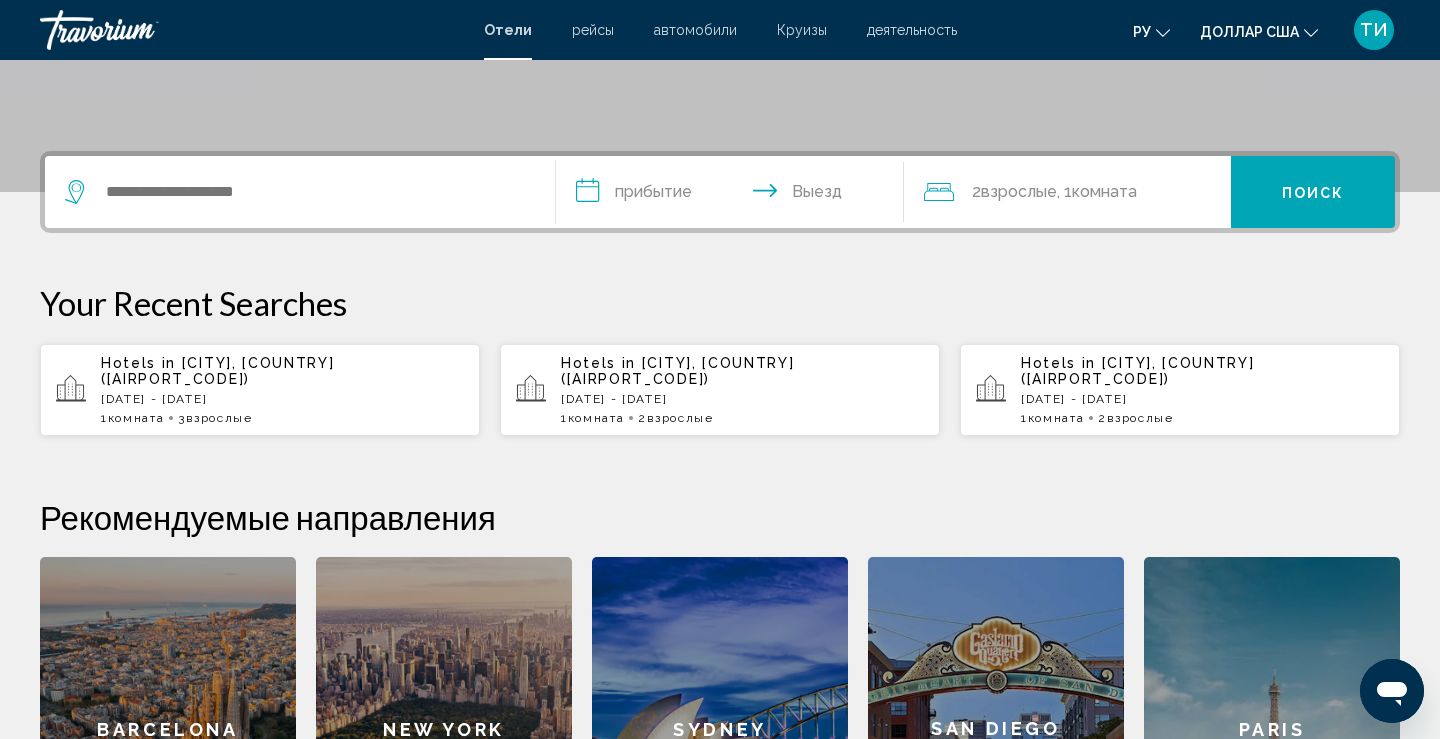 click on "Tue, [DATE] - Tue, [DATE]" at bounding box center [282, 399] 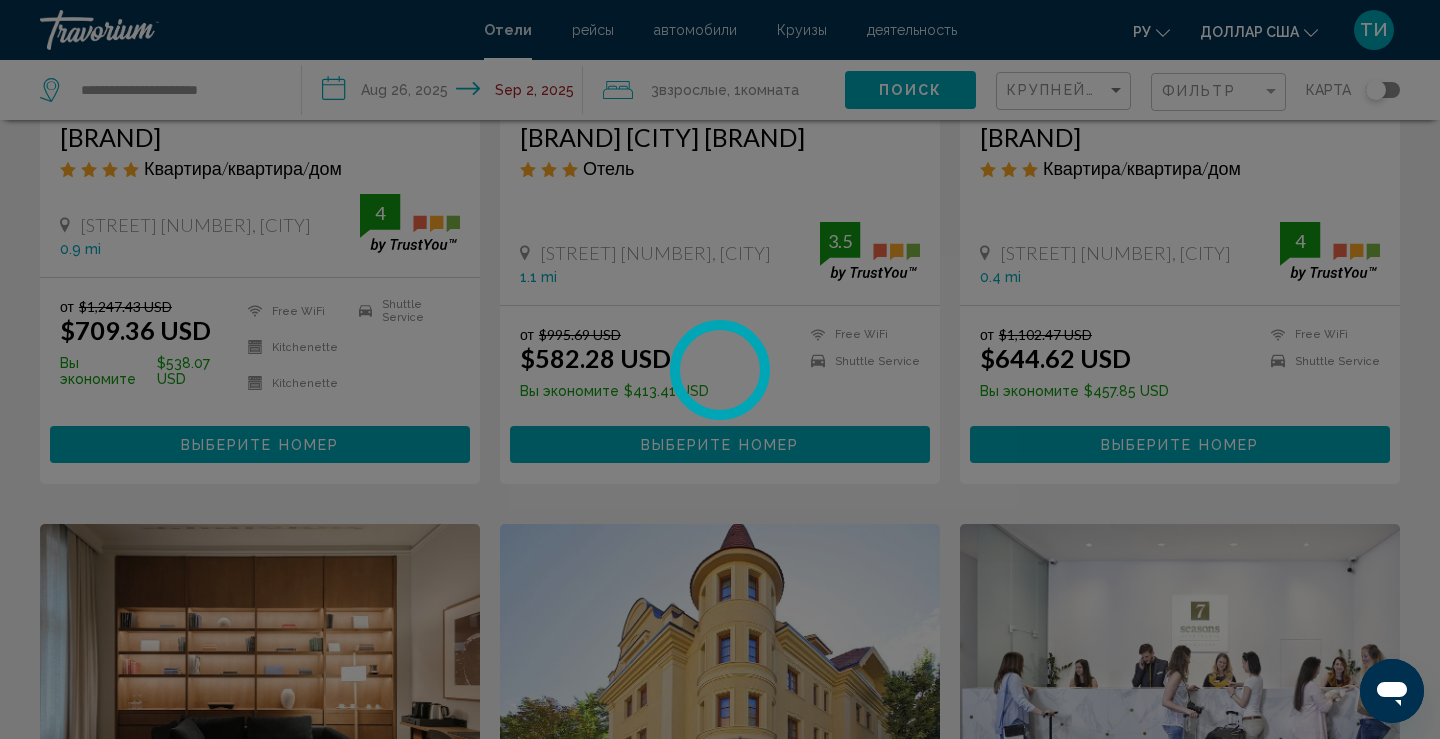 scroll, scrollTop: 0, scrollLeft: 0, axis: both 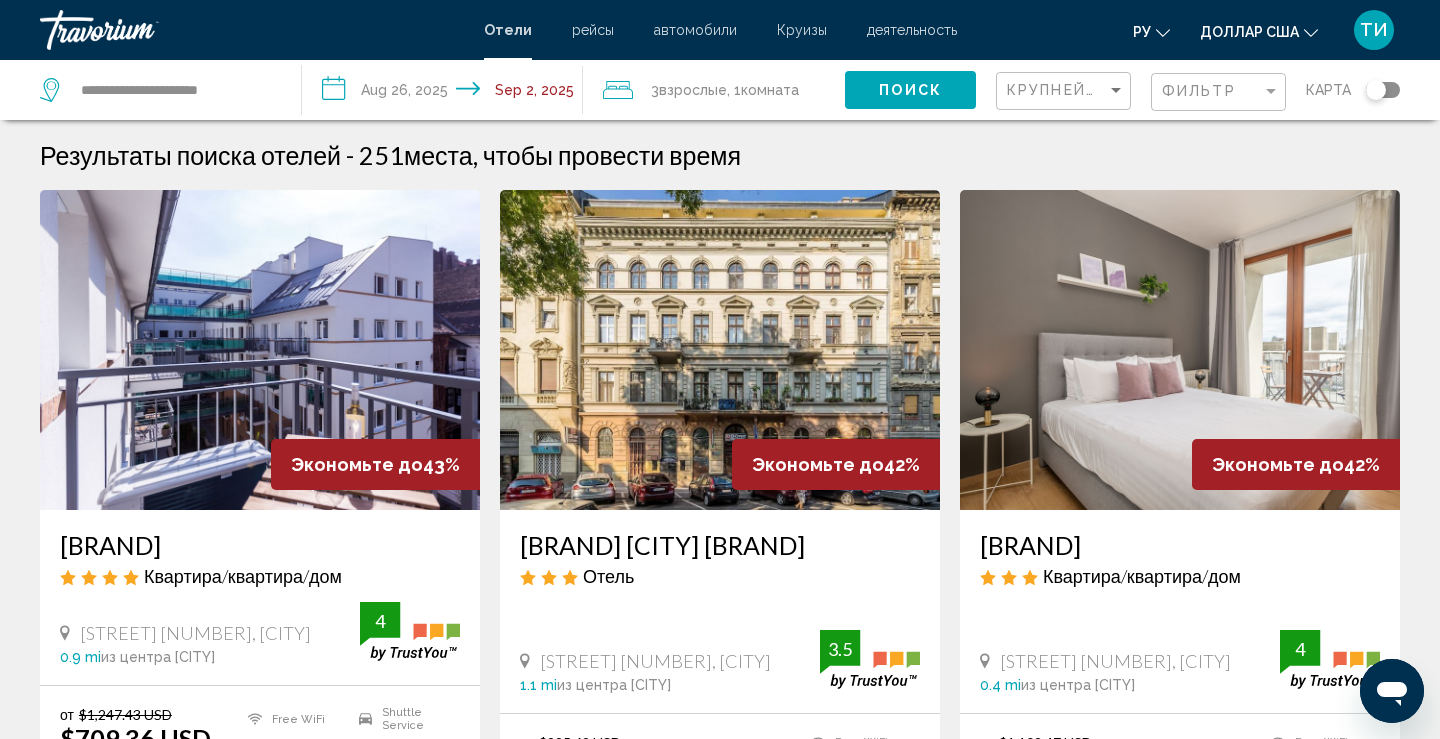 click on "**********" at bounding box center [447, 93] 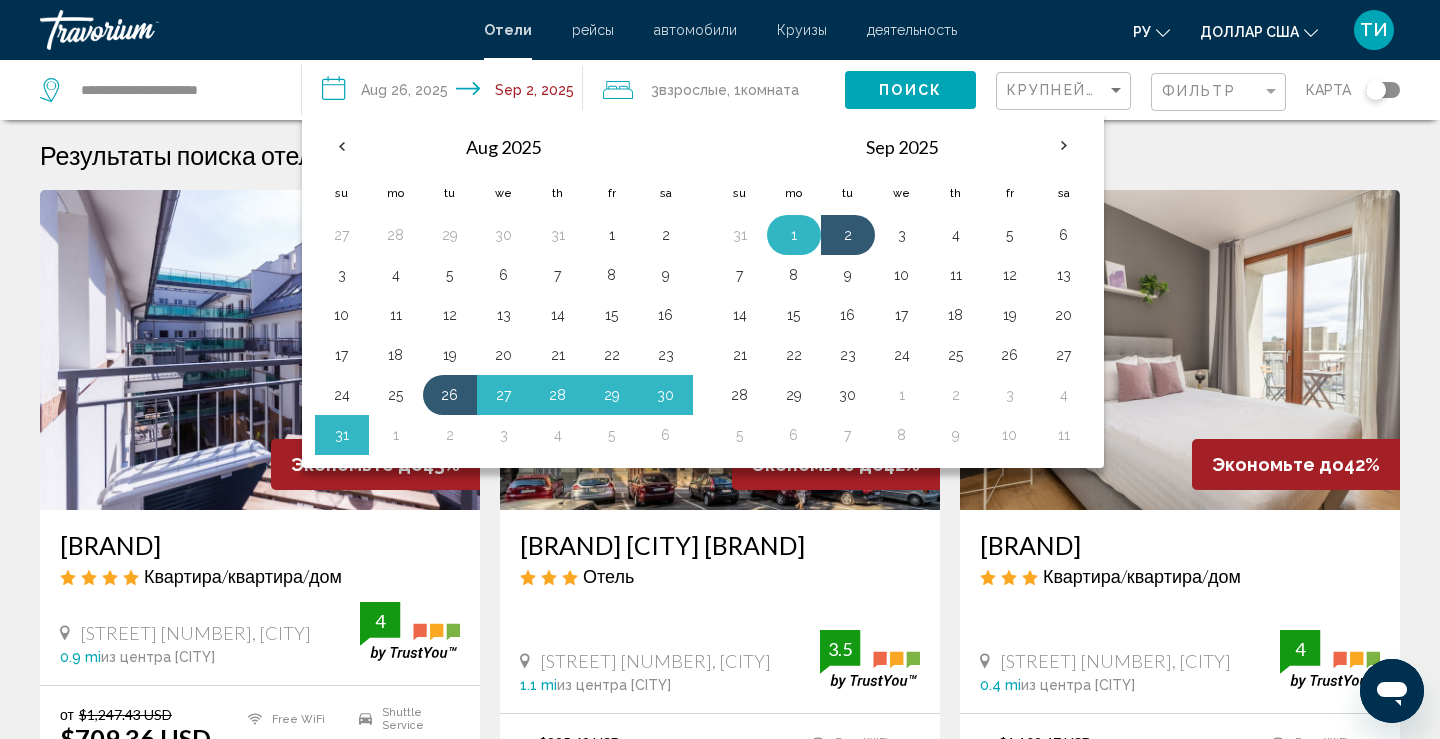 click on "1" at bounding box center [794, 235] 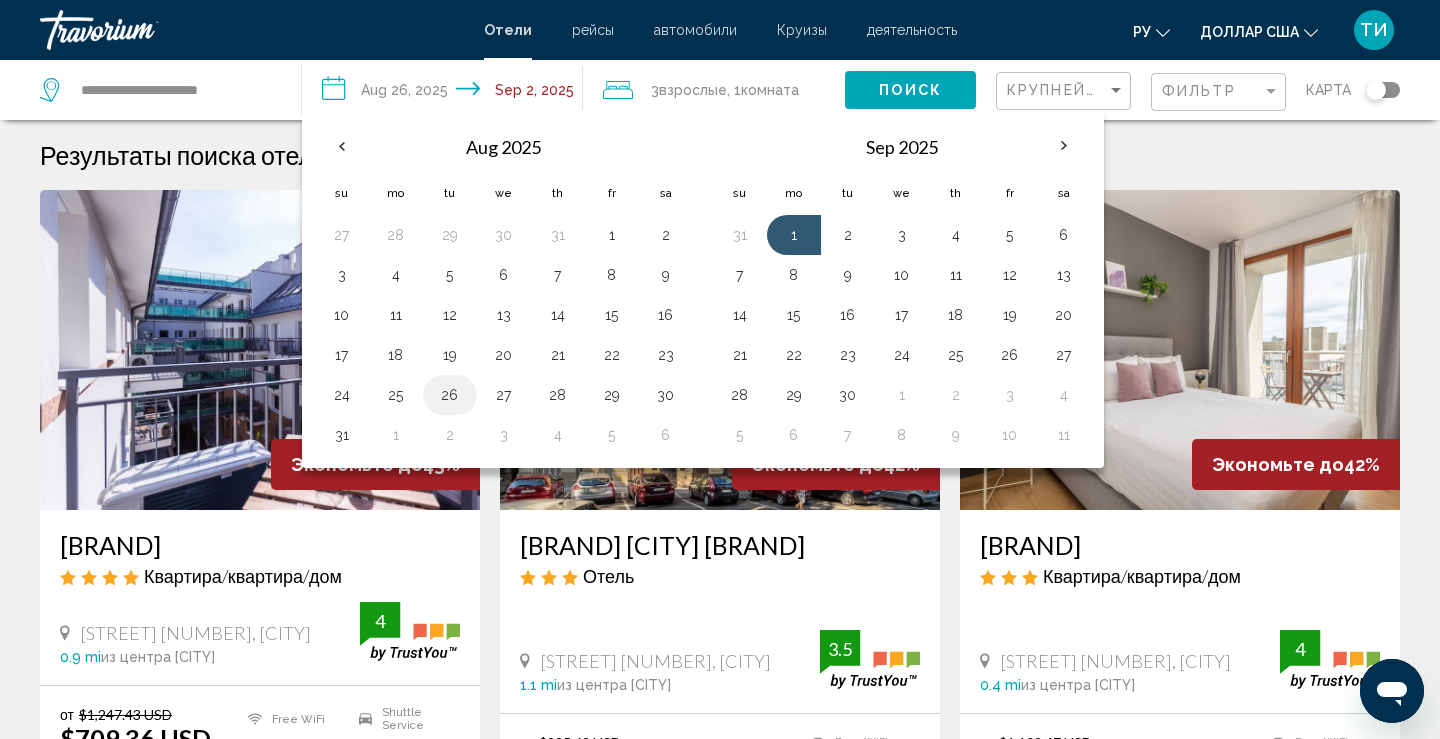 click on "26" at bounding box center [450, 395] 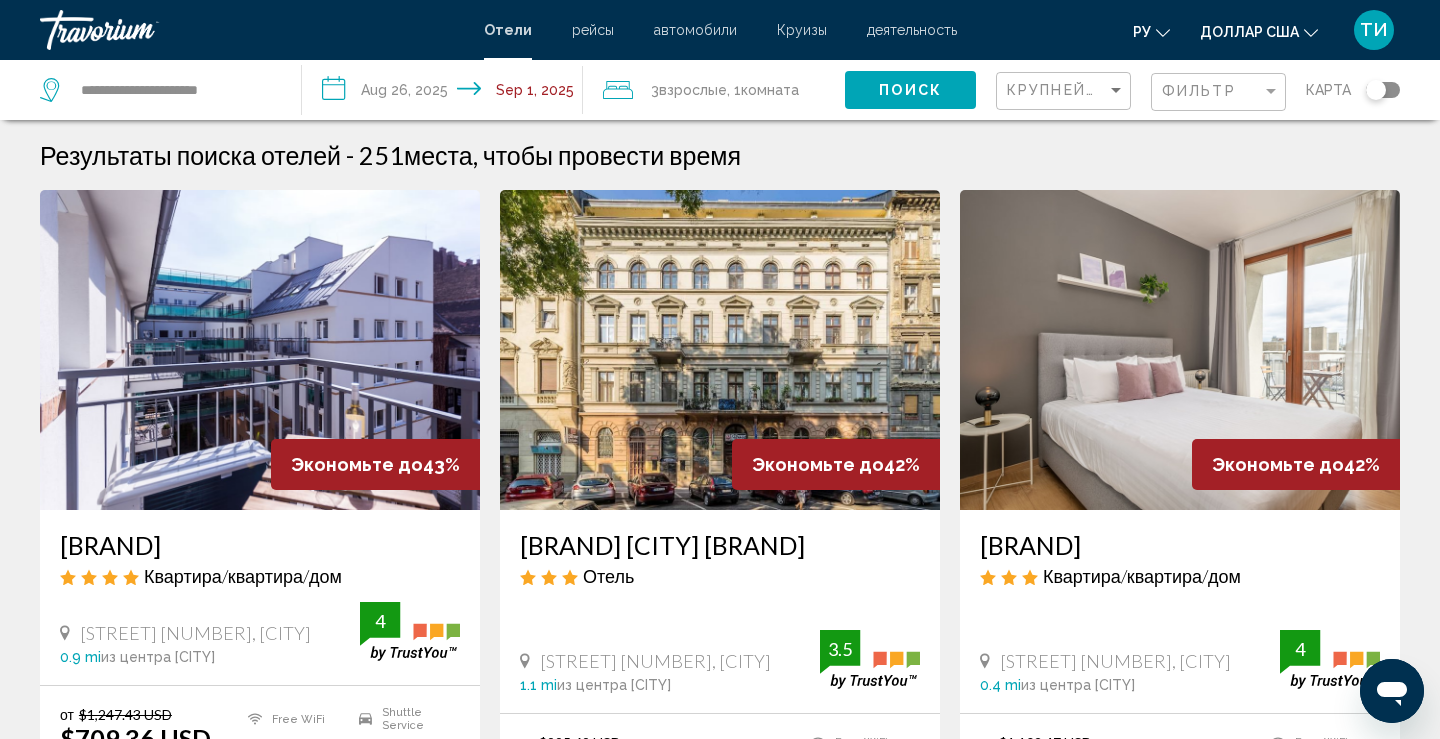 click on "Поиск" 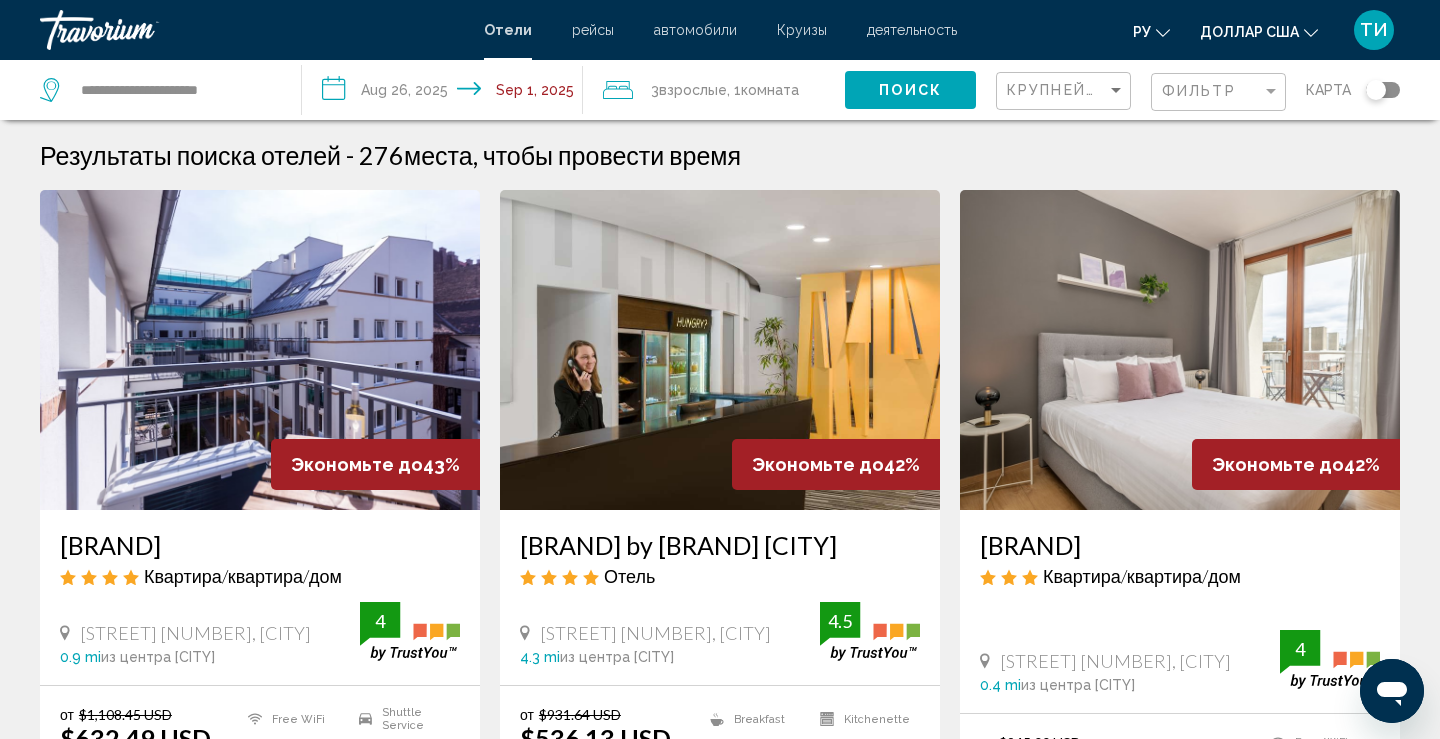 click at bounding box center (720, 350) 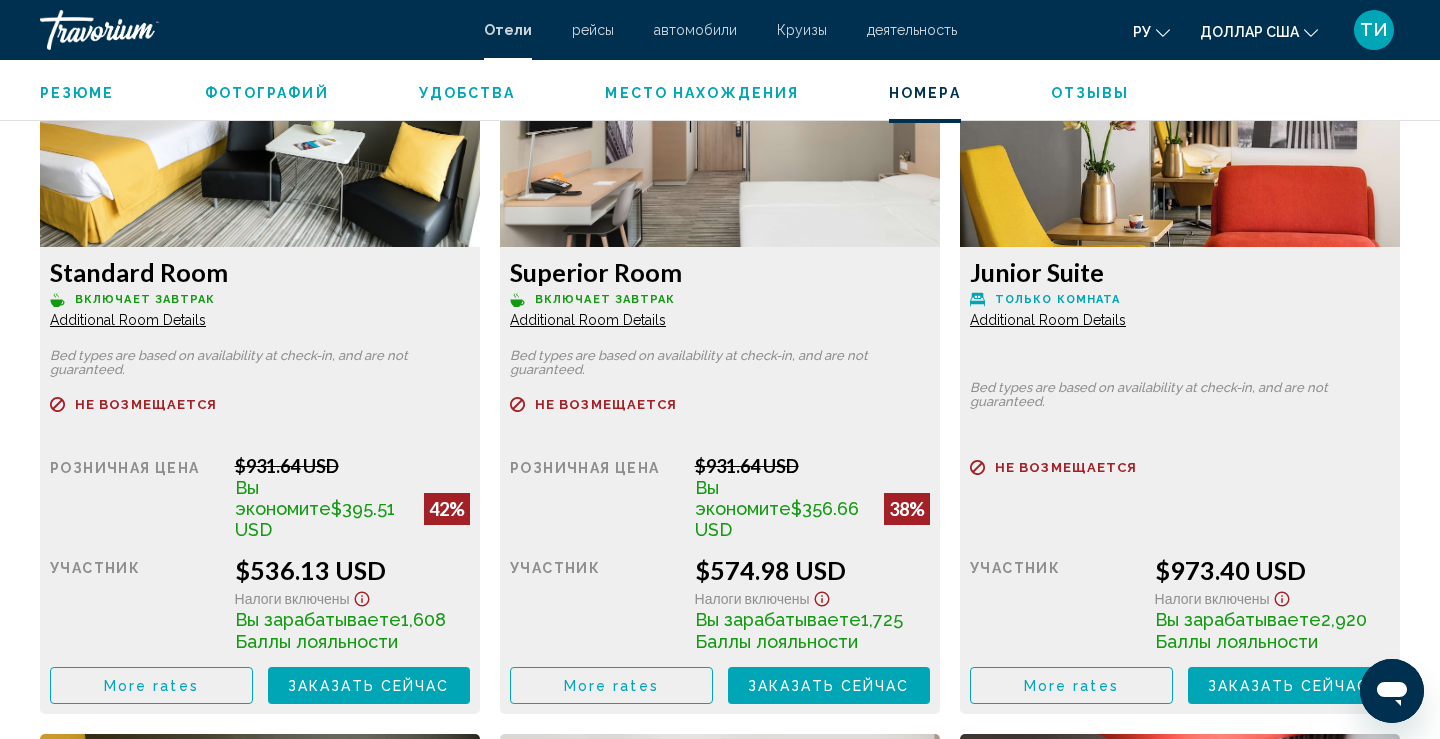 scroll, scrollTop: 2837, scrollLeft: 0, axis: vertical 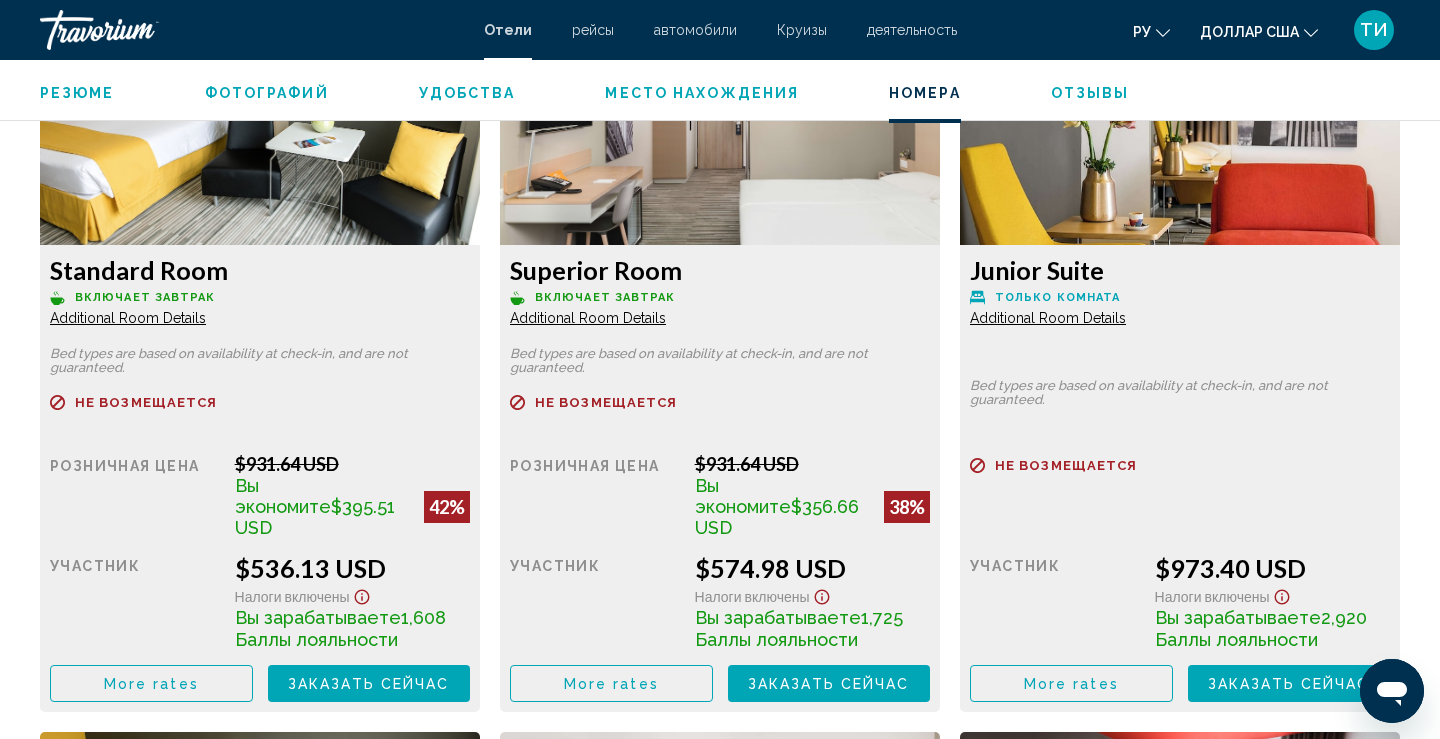 click on "Заказать сейчас" at bounding box center [369, 684] 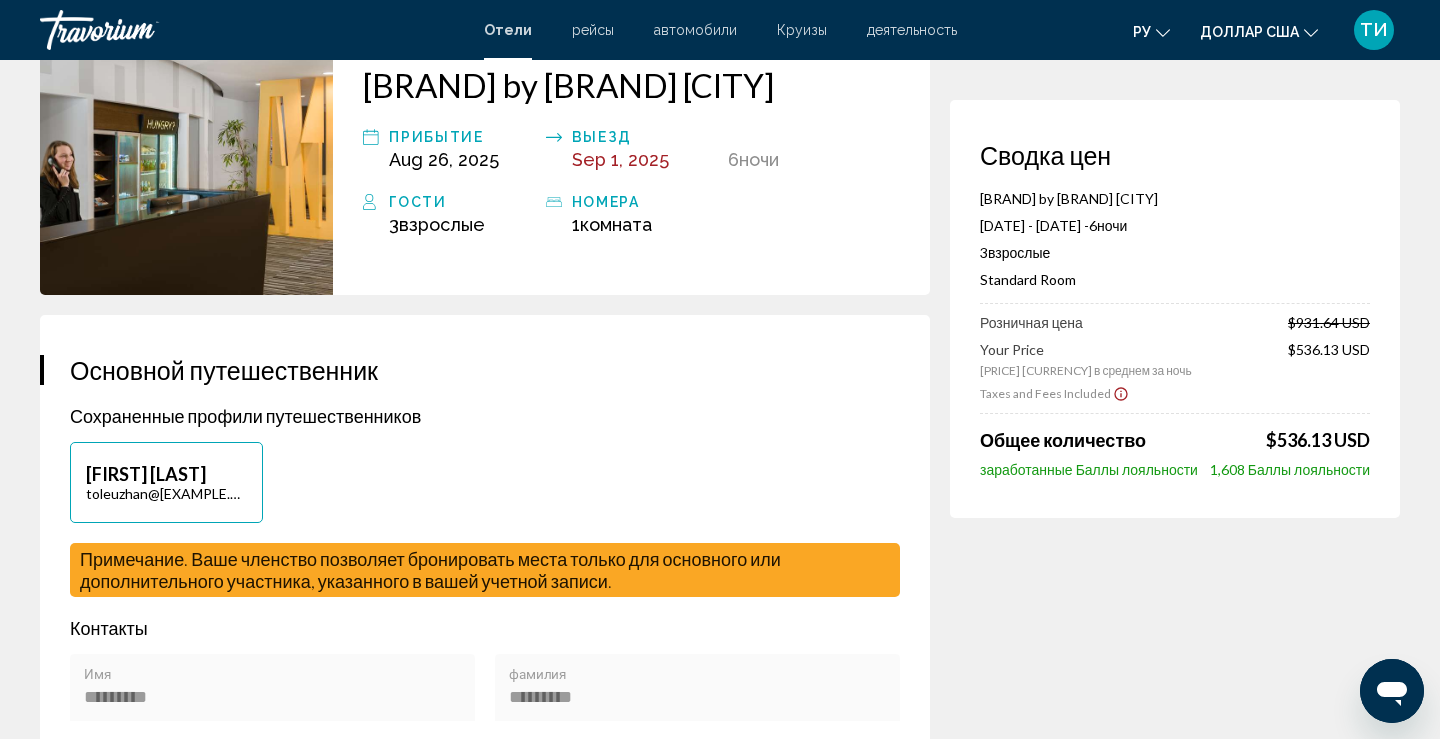 scroll, scrollTop: 0, scrollLeft: 0, axis: both 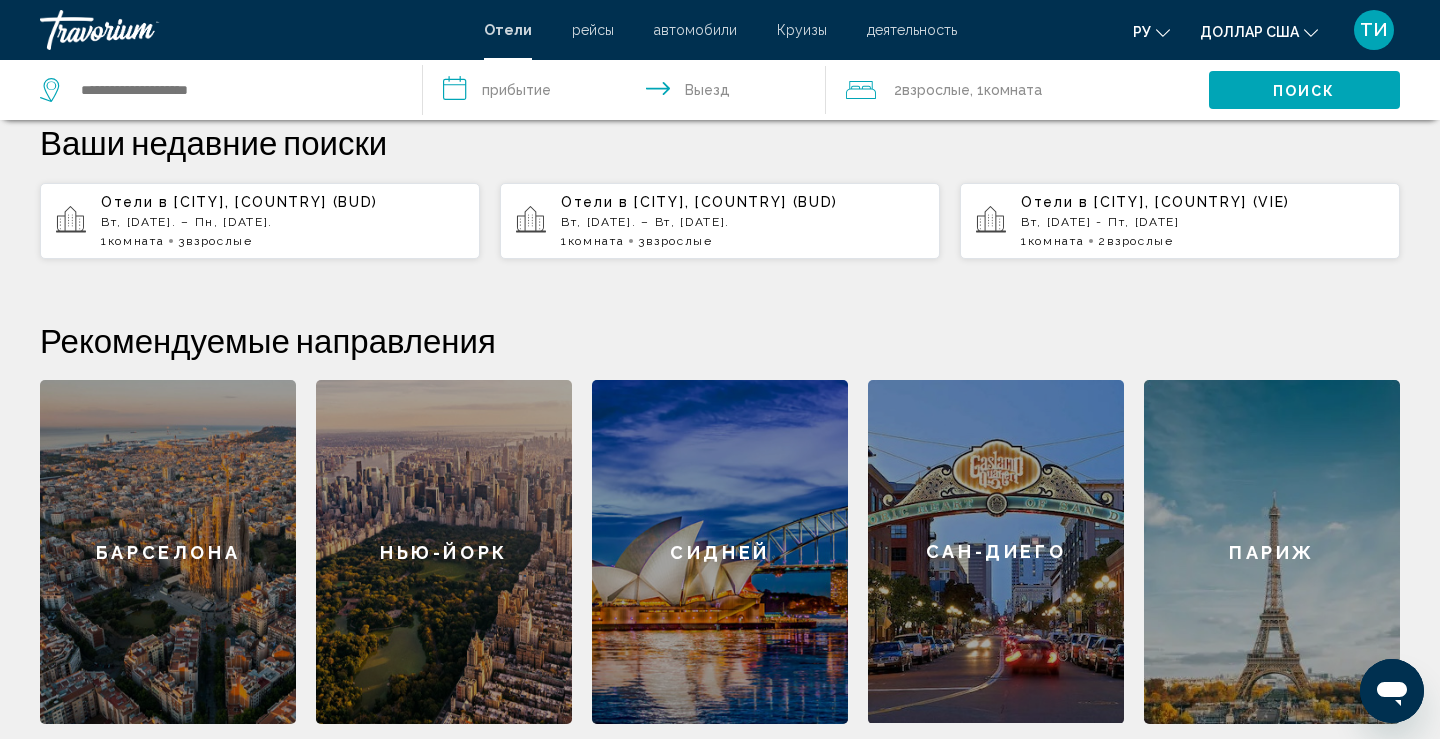 click on "1 Комната номера 3 Взрослые Взрослый" at bounding box center [282, 241] 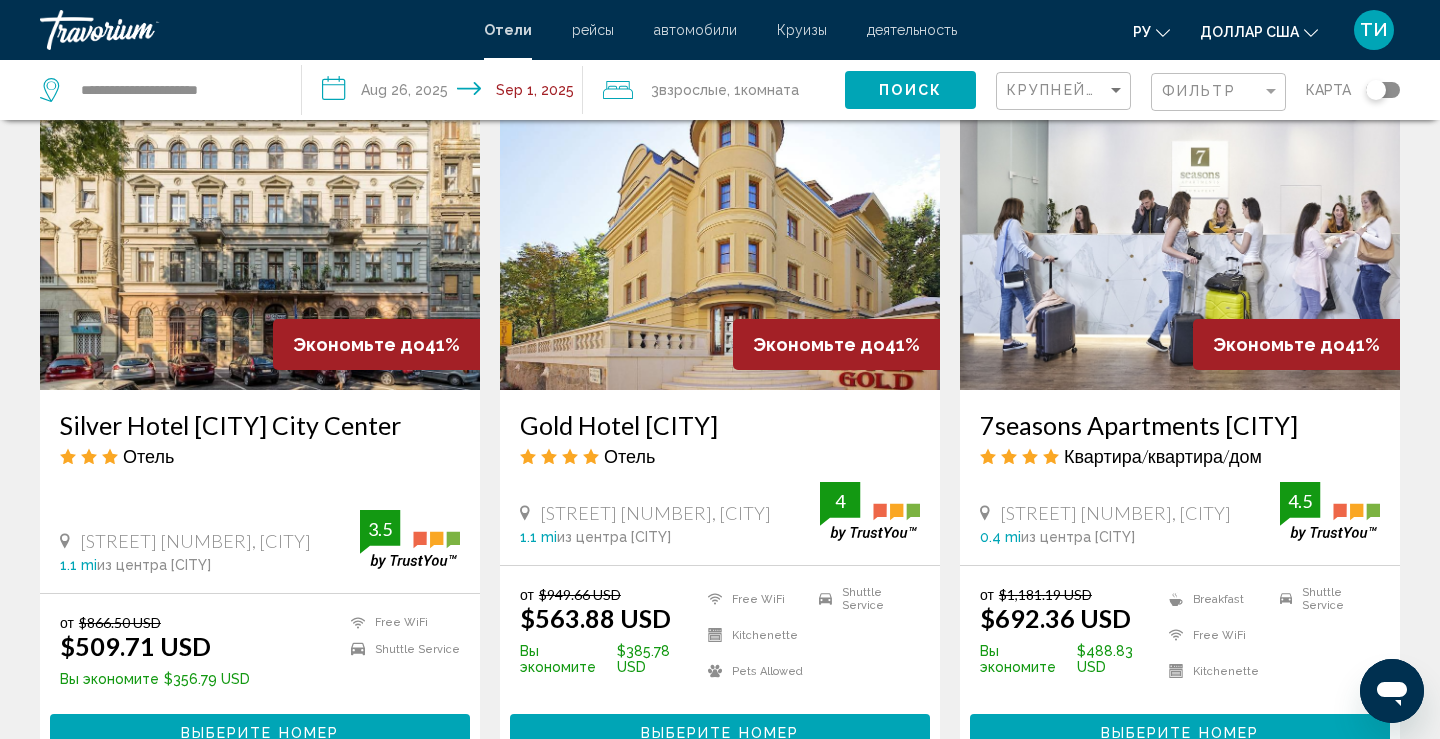 scroll, scrollTop: 872, scrollLeft: 0, axis: vertical 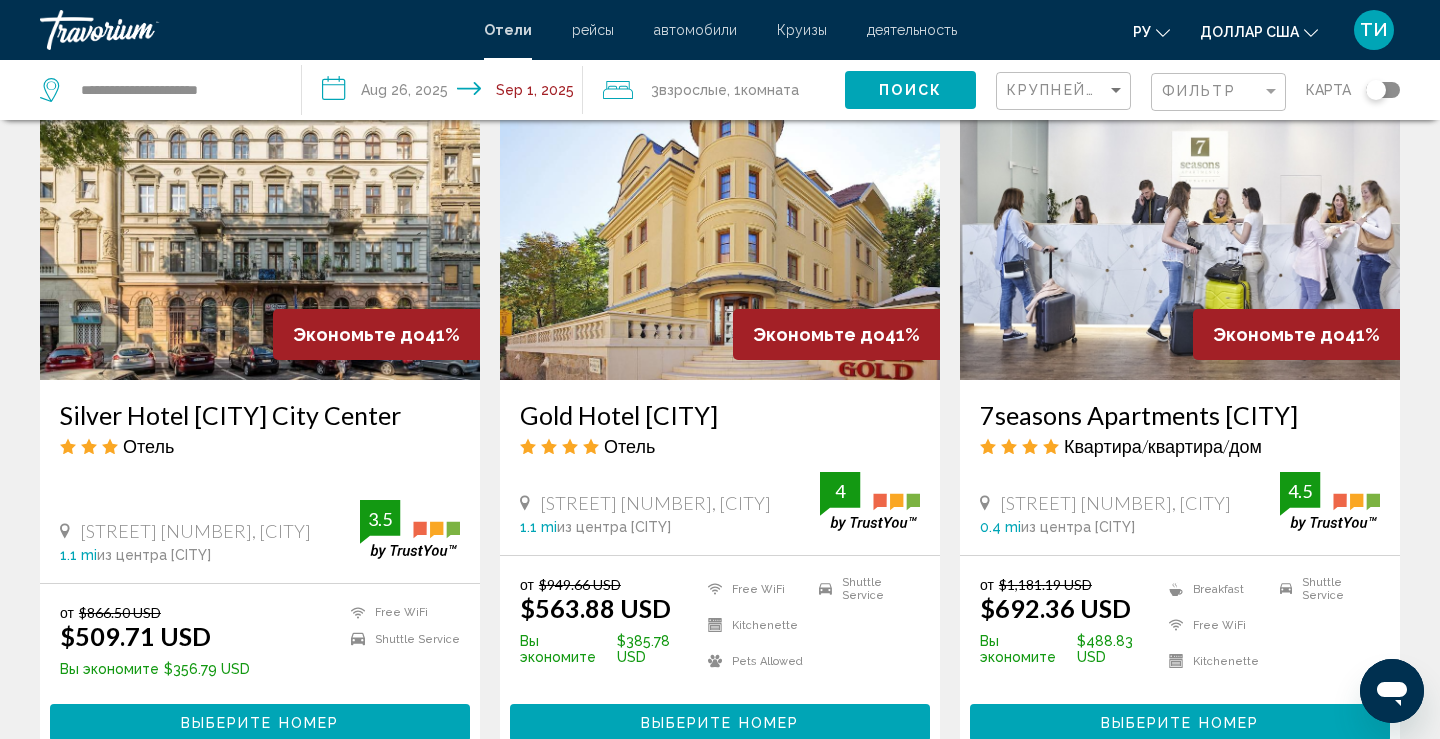click on "$692.36 USD" at bounding box center (1055, 608) 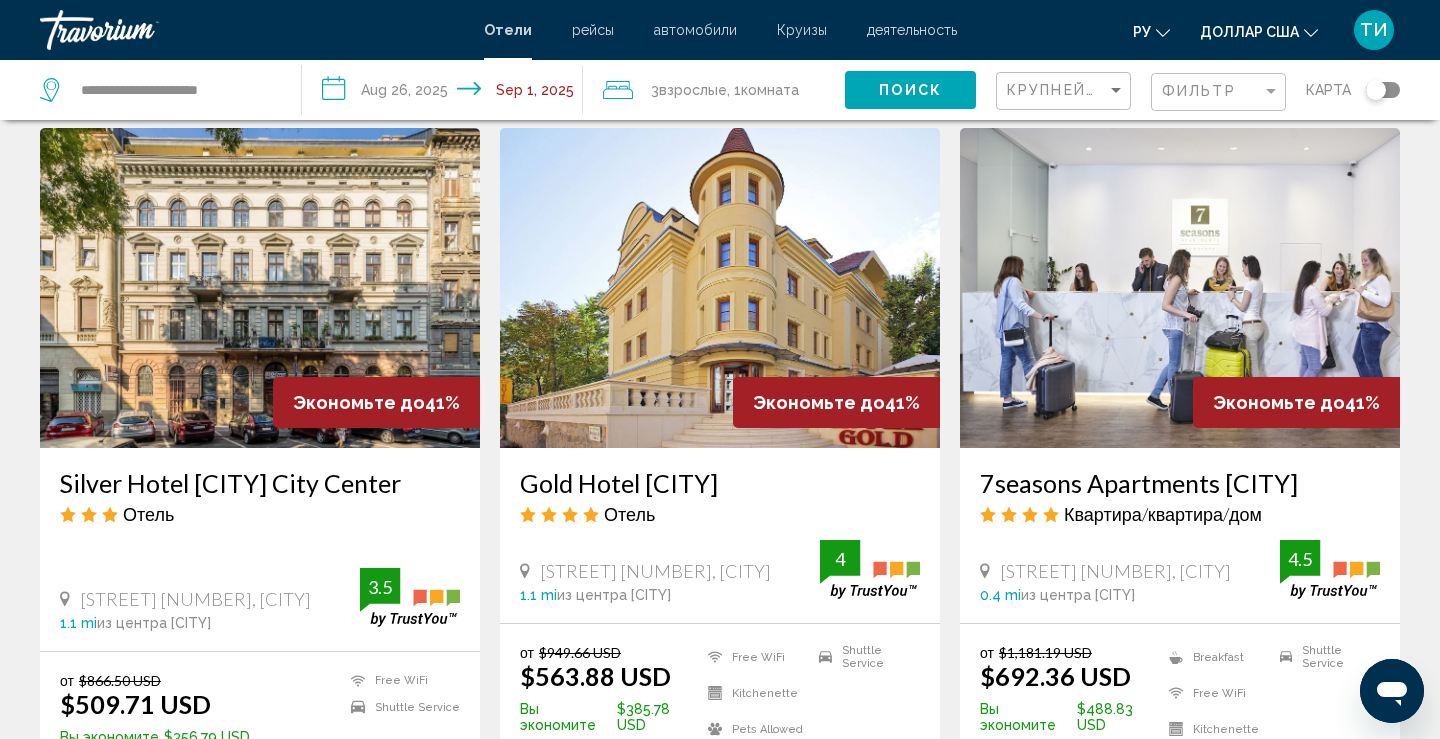 scroll, scrollTop: 757, scrollLeft: 0, axis: vertical 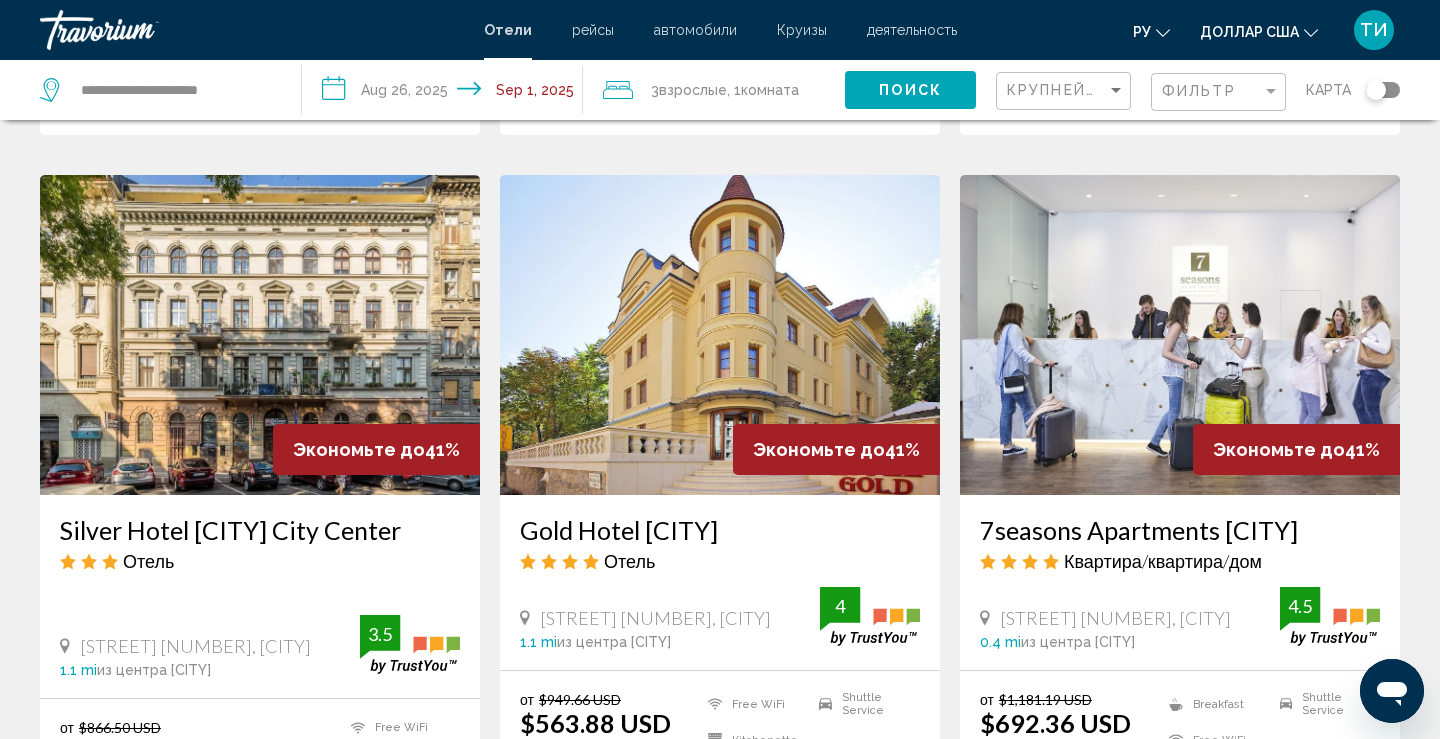 click at bounding box center (1180, 335) 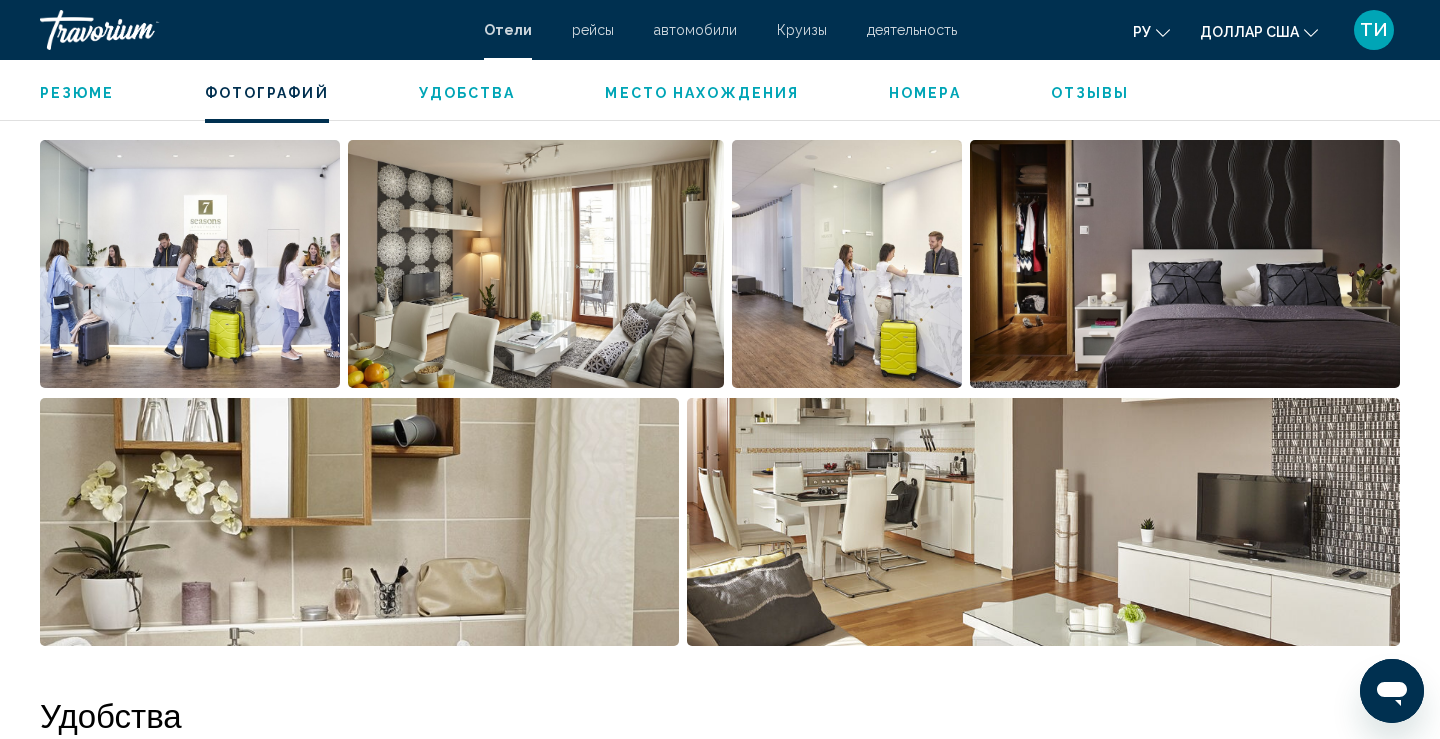 scroll, scrollTop: 1018, scrollLeft: 0, axis: vertical 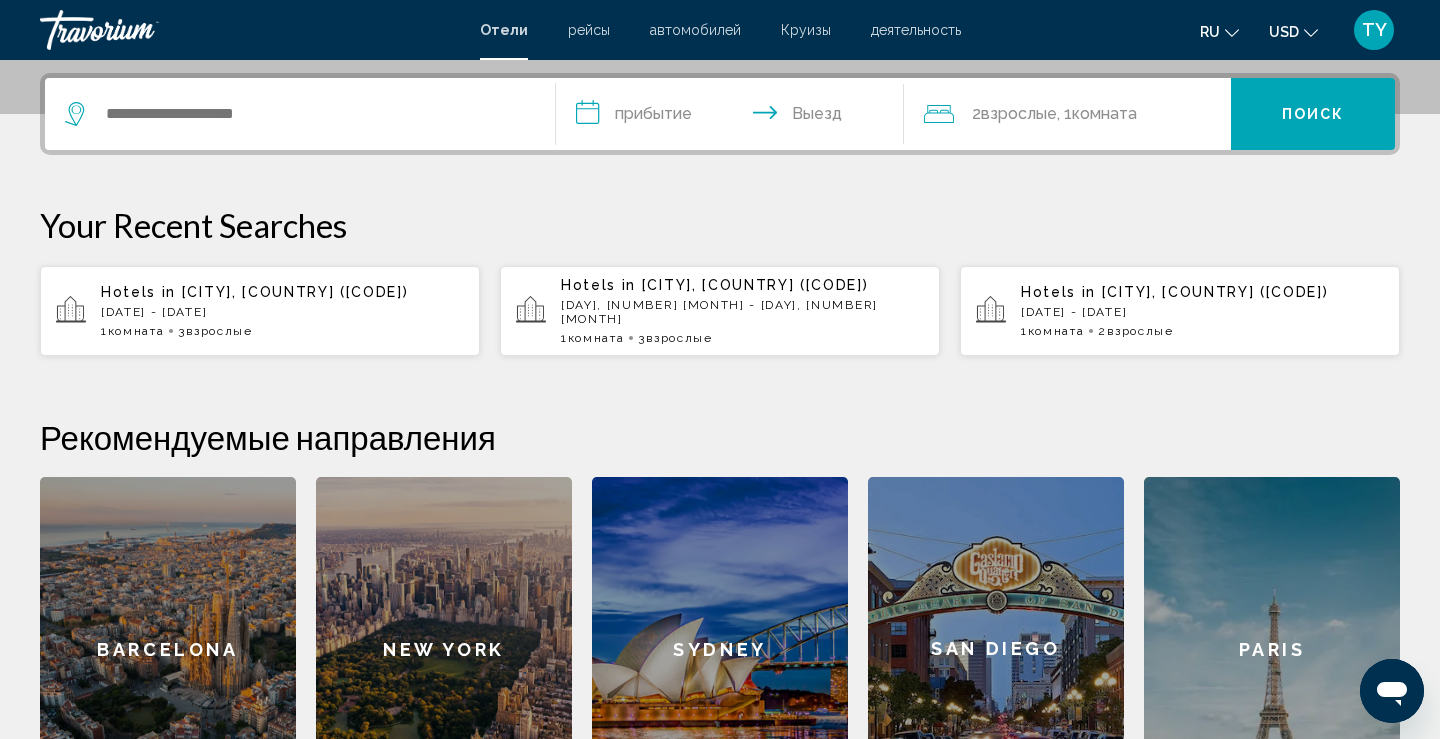 click on "Hotels in    Budapest, Hungary (BUD)  Tue, 26 Aug - Mon, 01 Sep  1  Комната номера 3  Взрослый Взрослые" at bounding box center [282, 311] 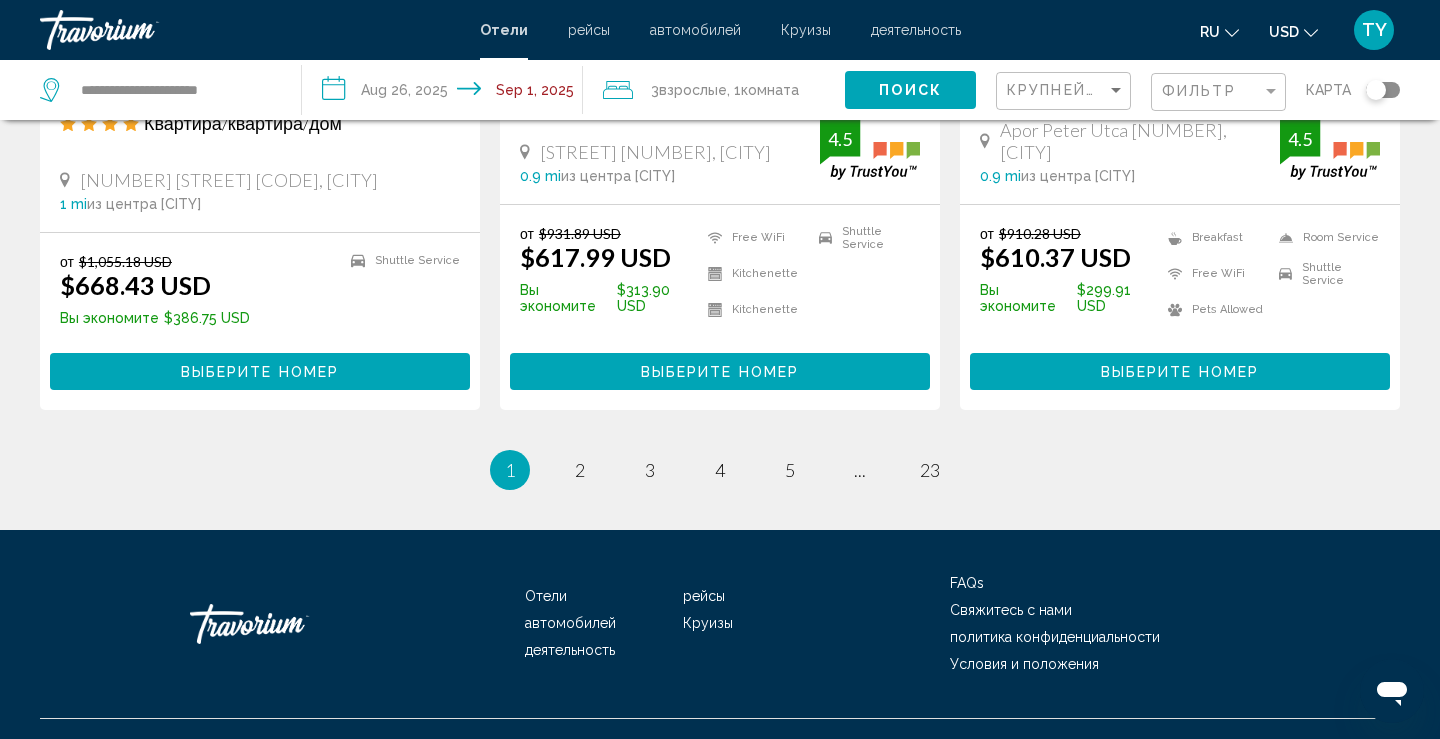 scroll, scrollTop: 2743, scrollLeft: 0, axis: vertical 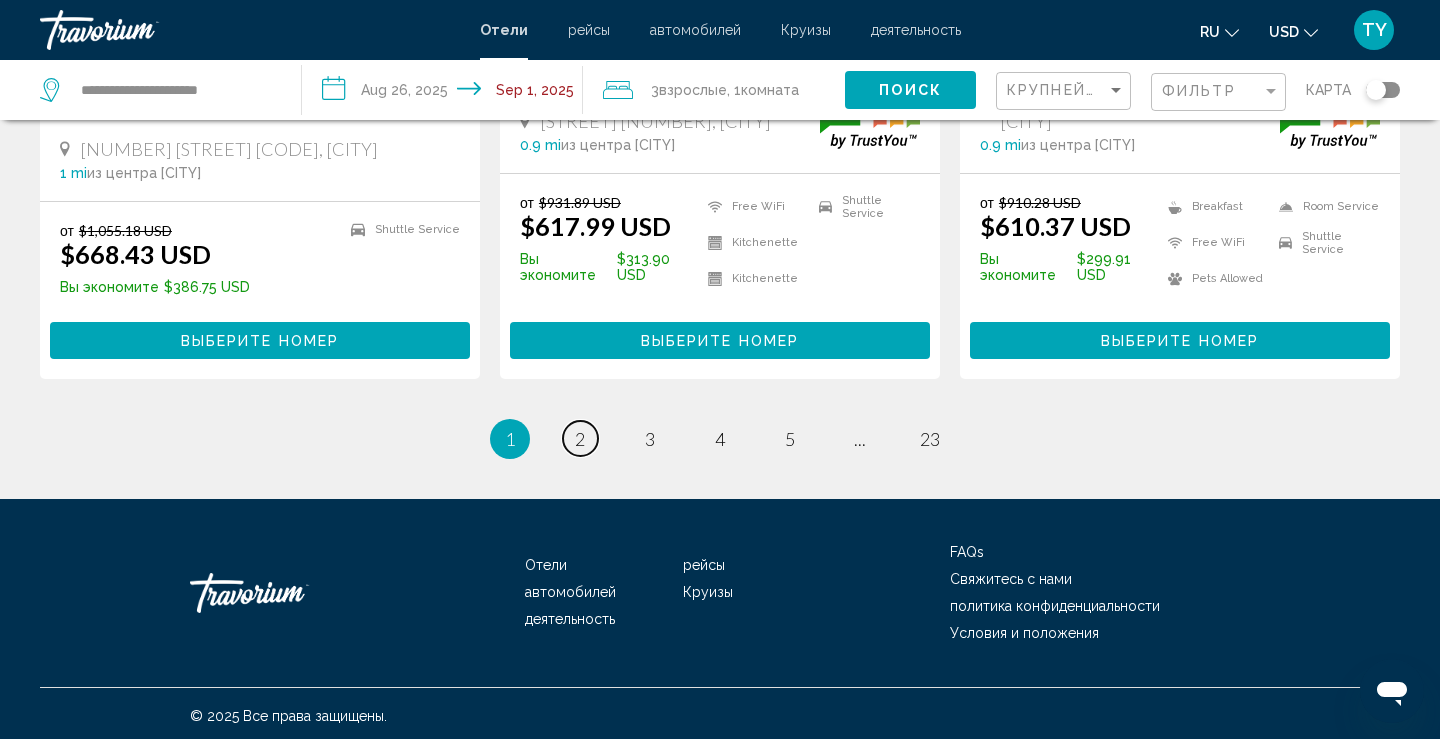 click on "2" at bounding box center (580, 439) 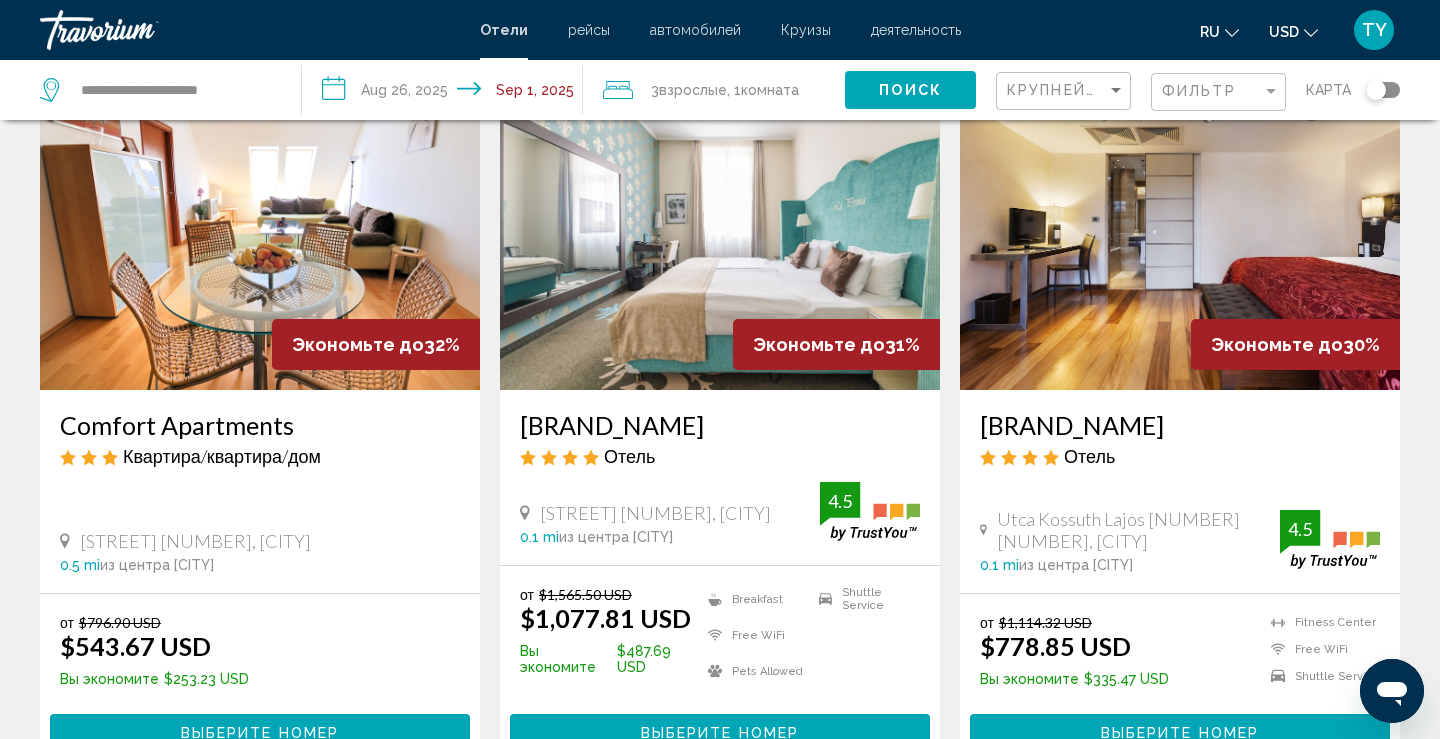 scroll, scrollTop: 0, scrollLeft: 0, axis: both 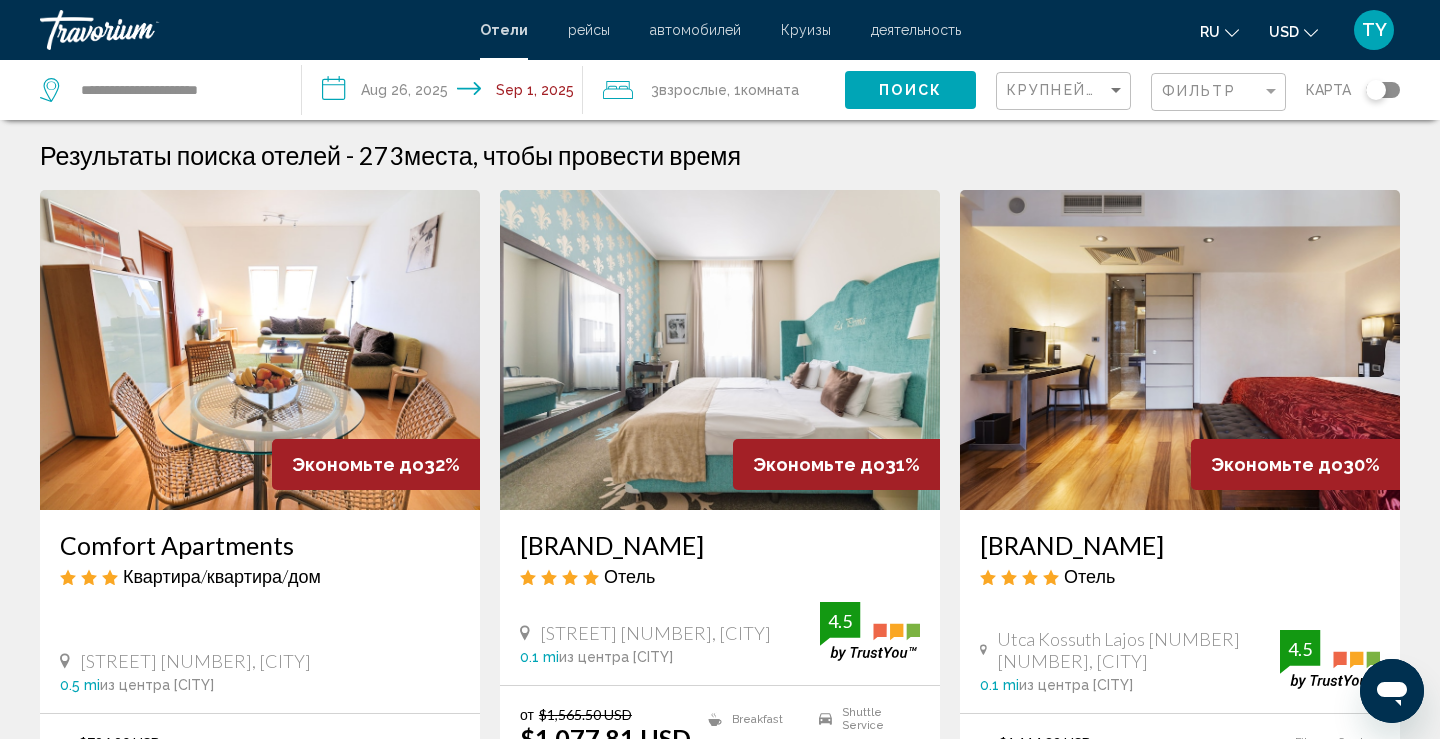click on "**********" at bounding box center (447, 93) 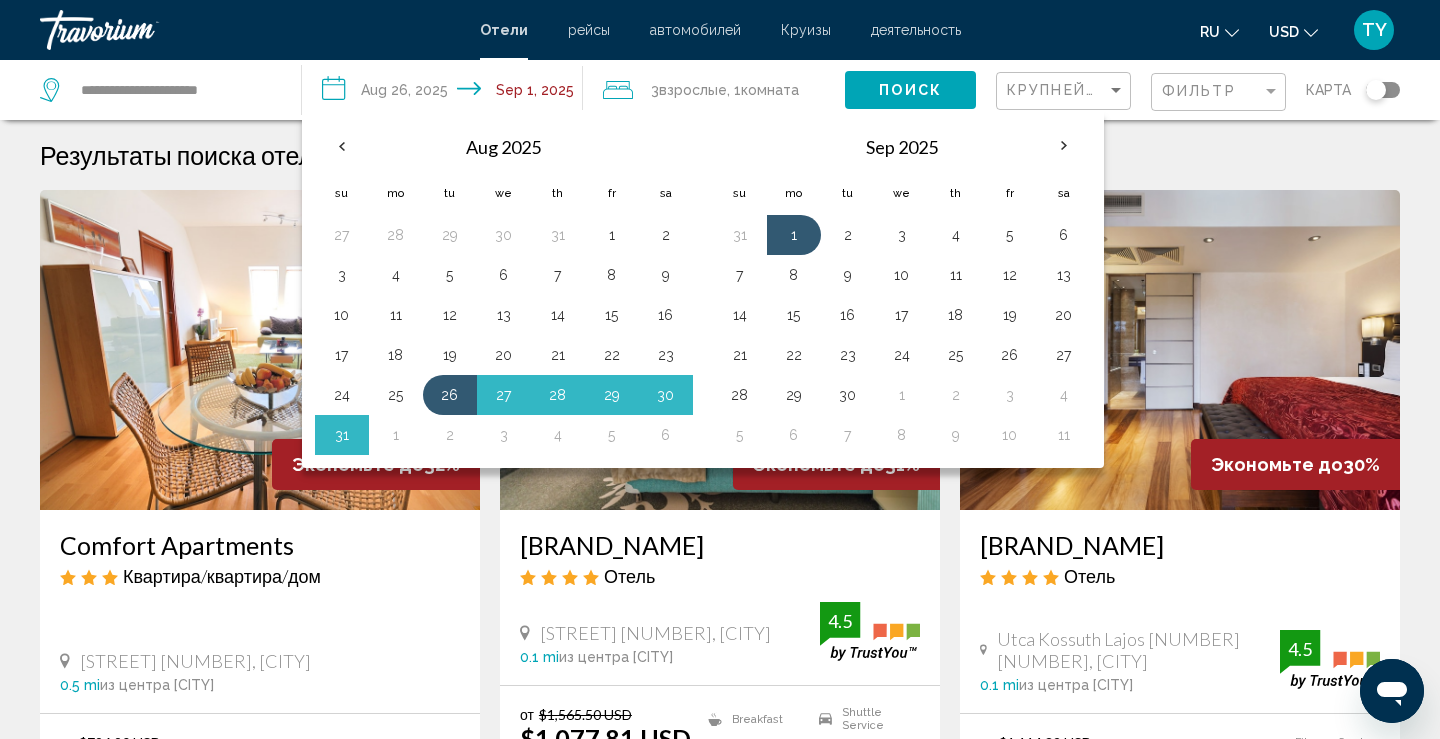 click 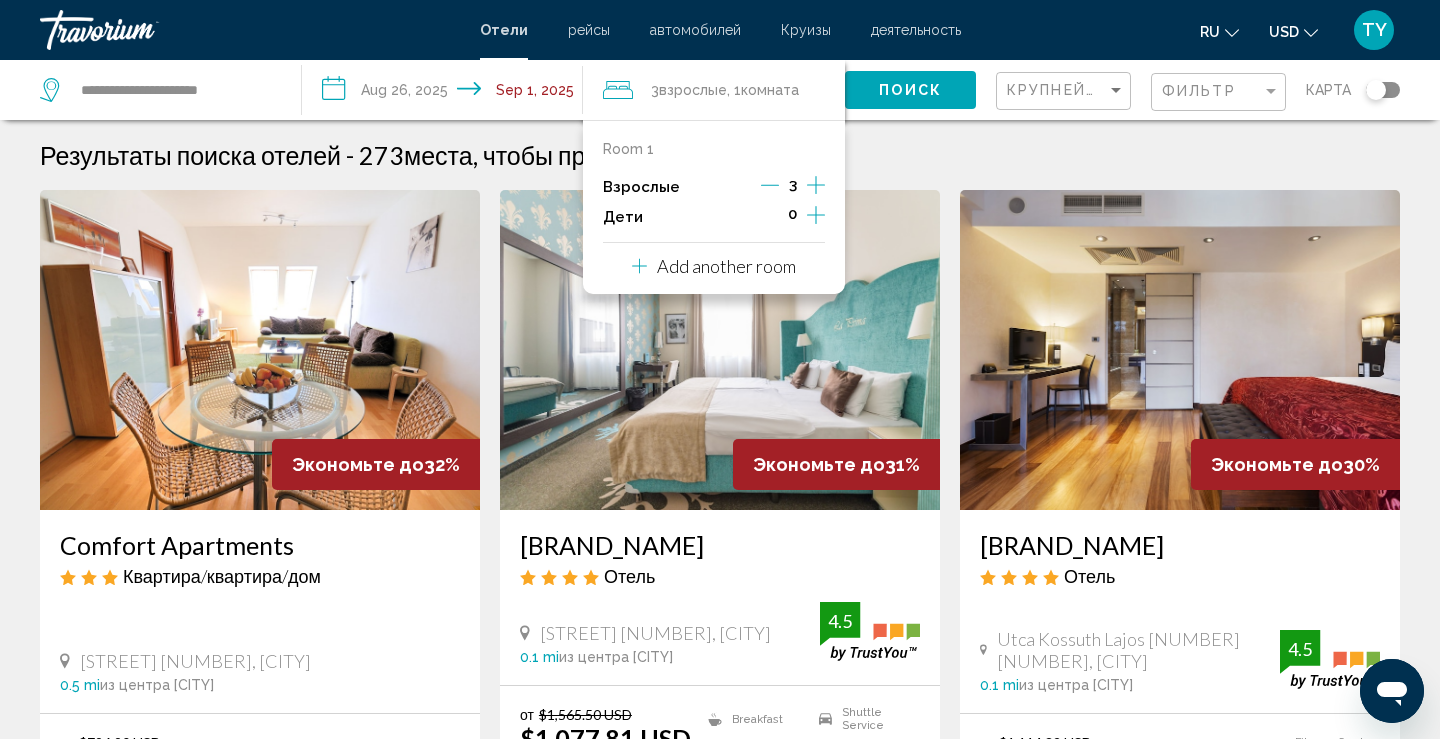 click 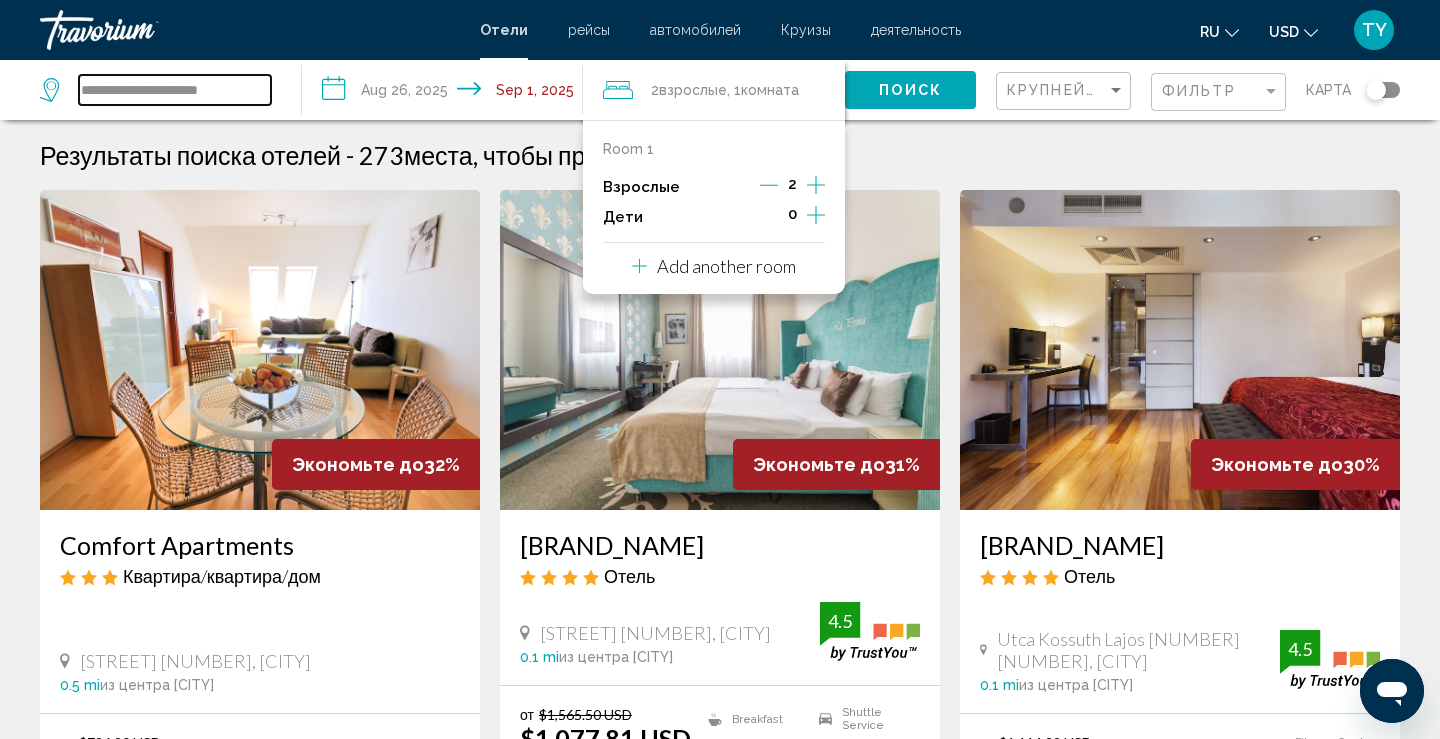 click on "**********" at bounding box center [175, 90] 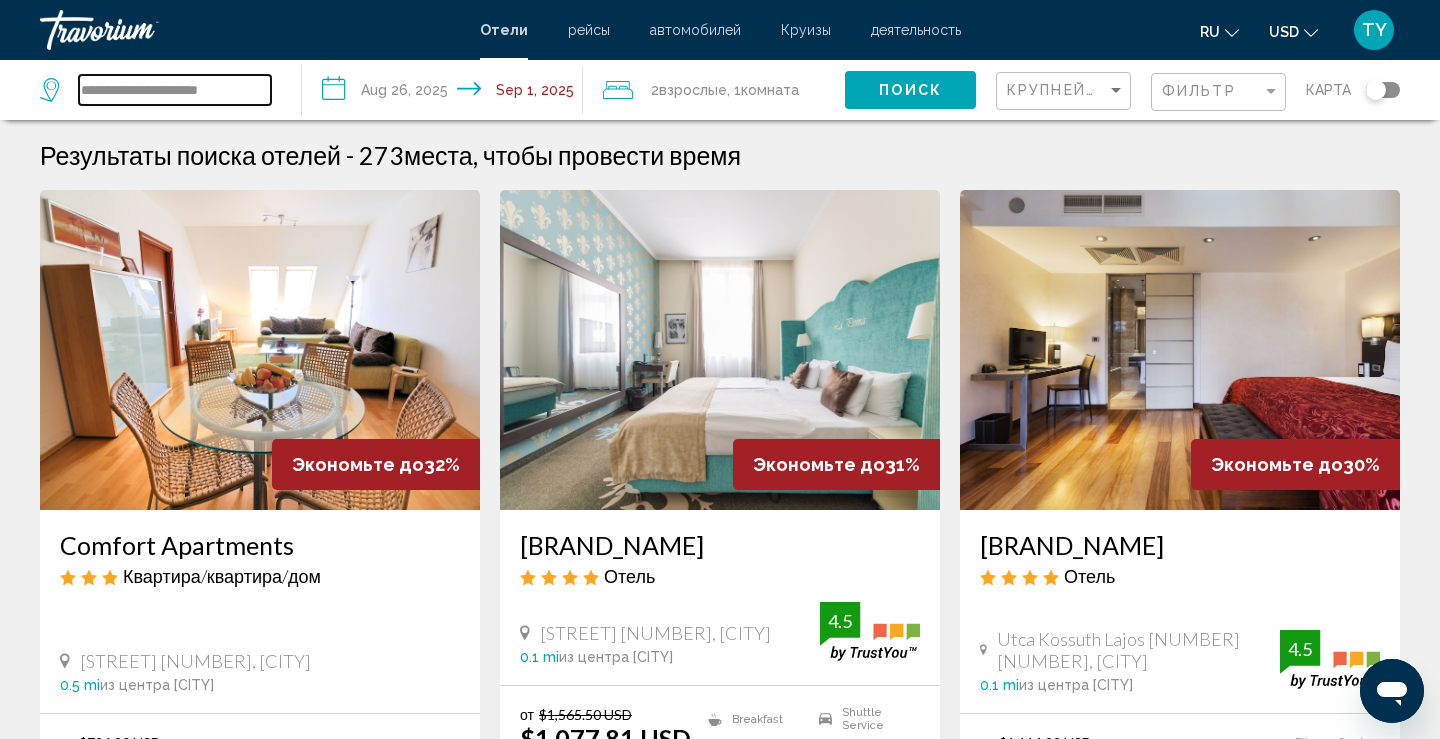 click on "**********" at bounding box center [175, 90] 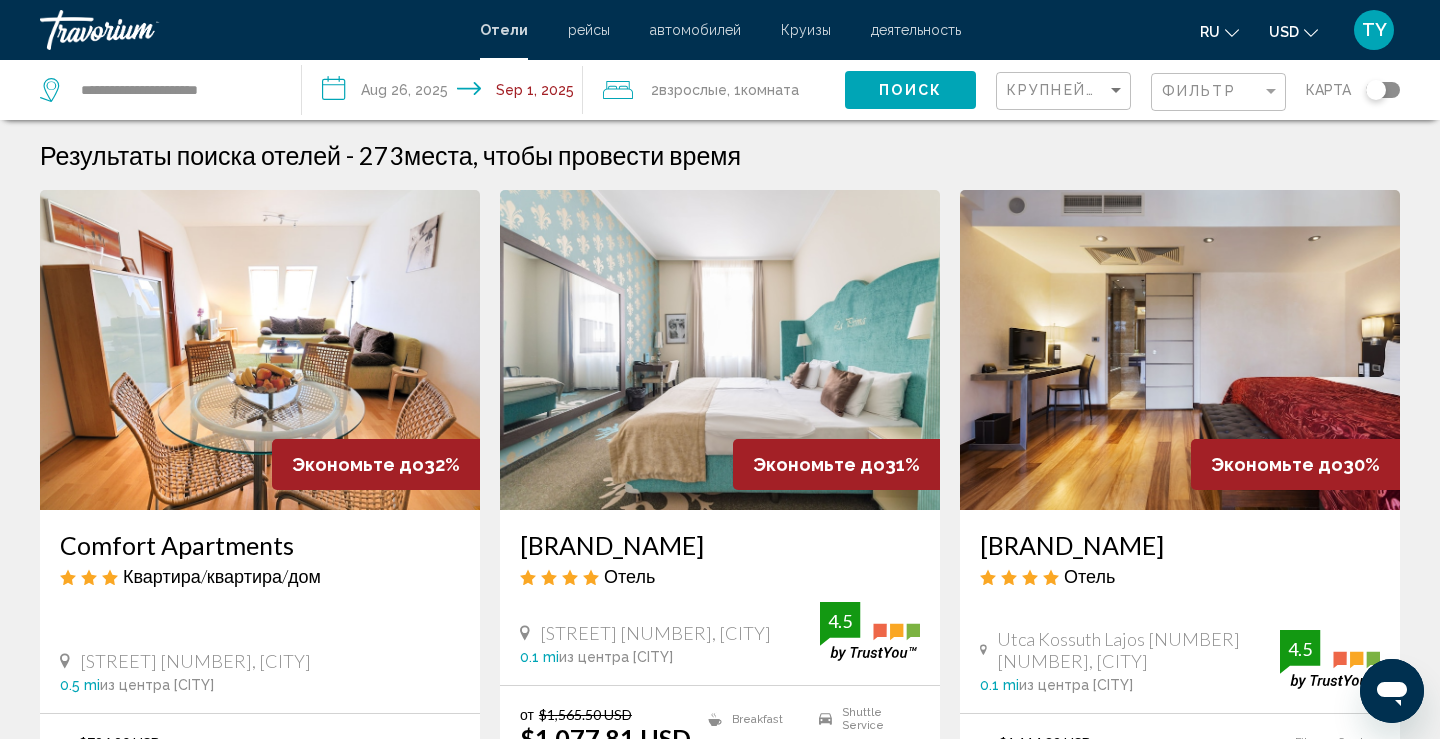 click on "**********" at bounding box center (447, 93) 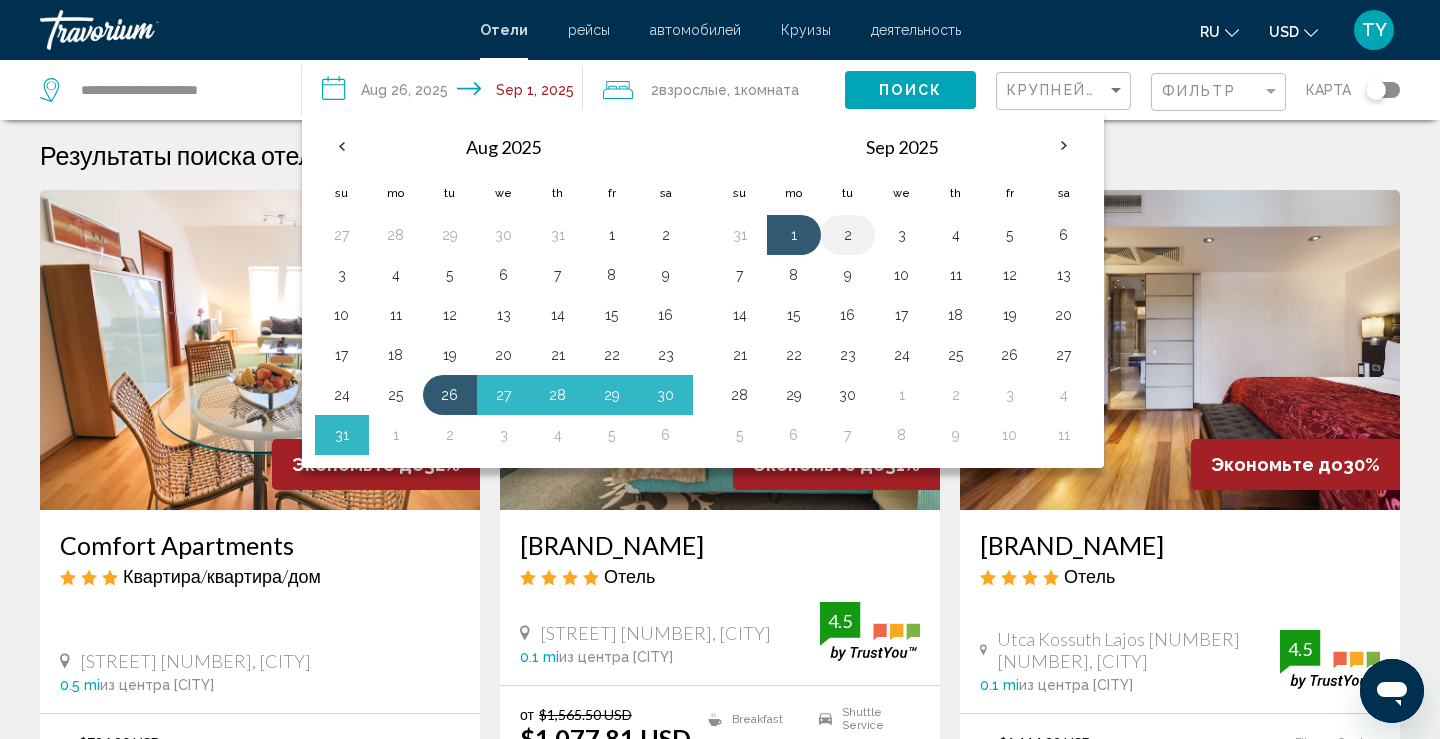click on "2" at bounding box center [848, 235] 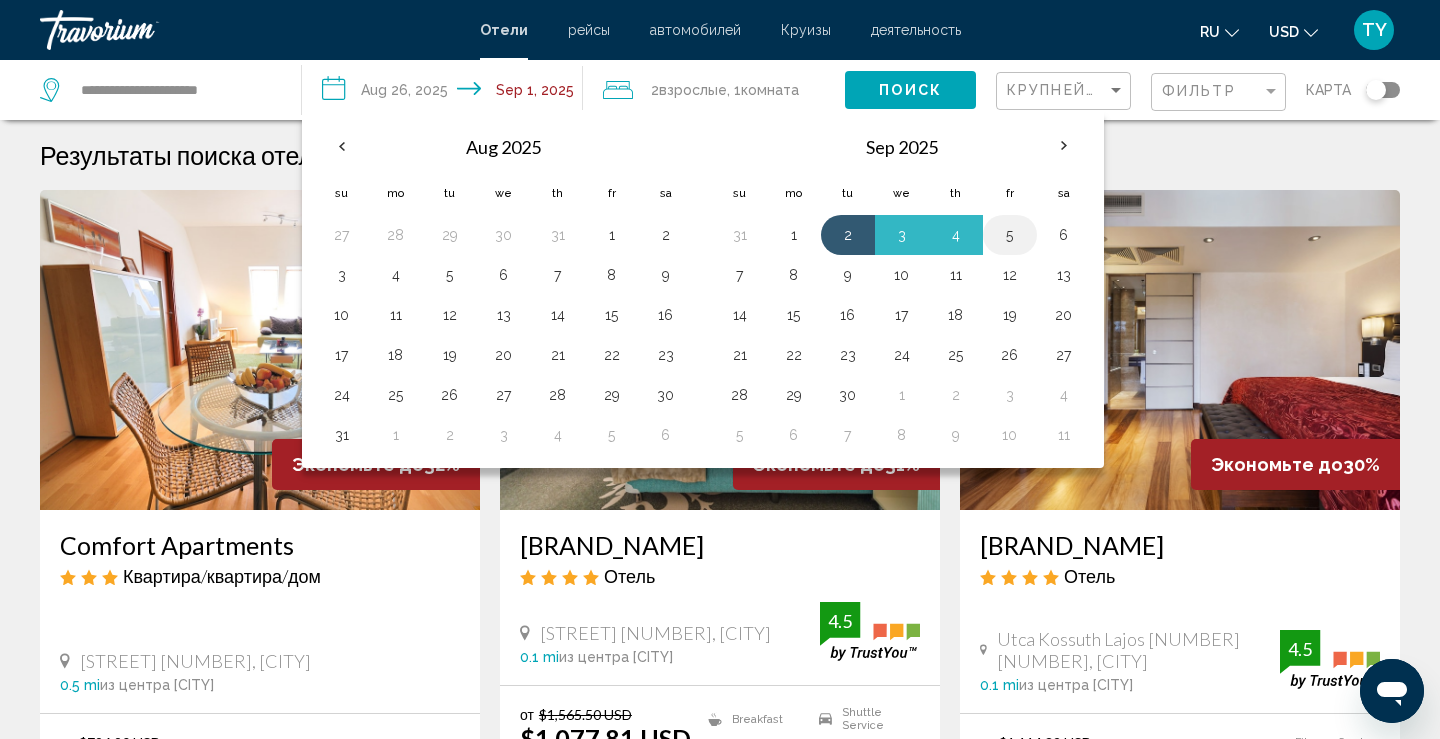 click on "5" at bounding box center (1010, 235) 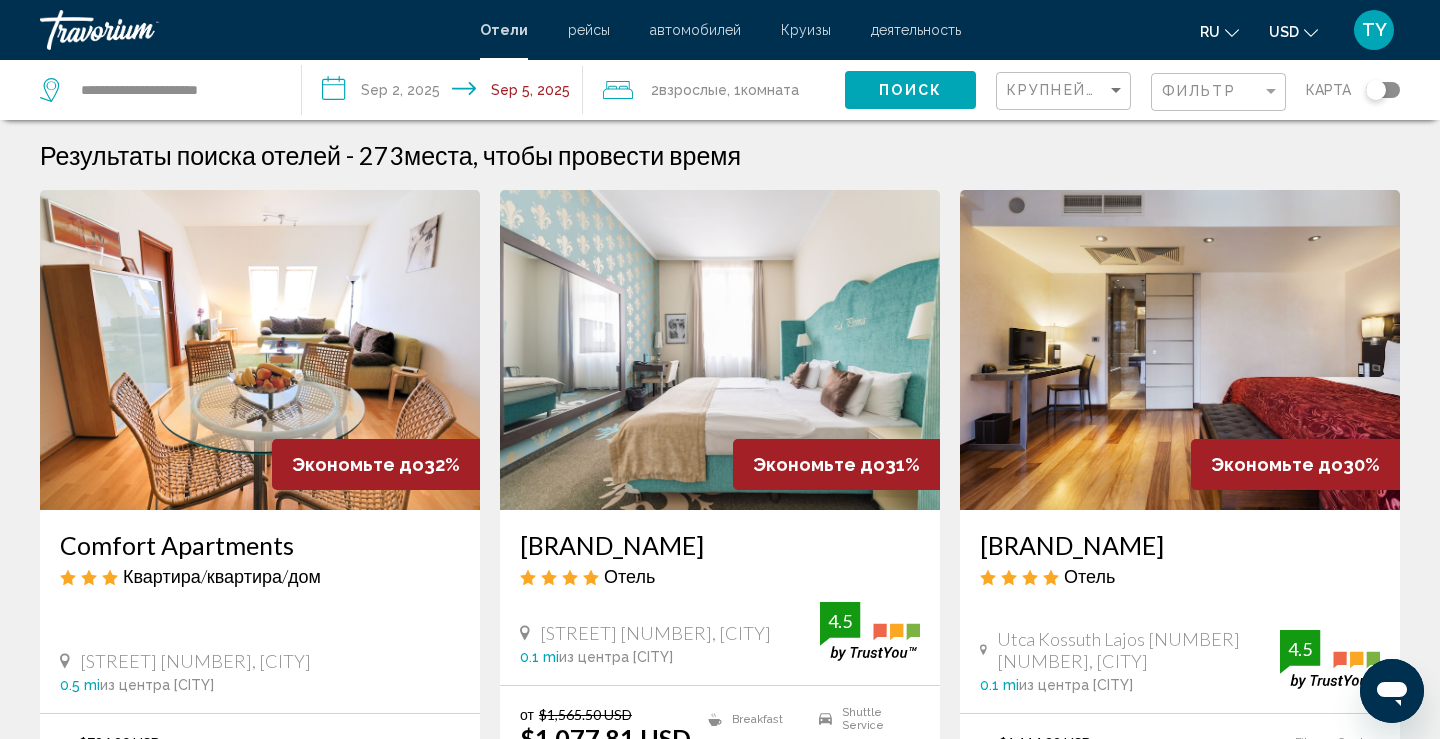 click on "**********" 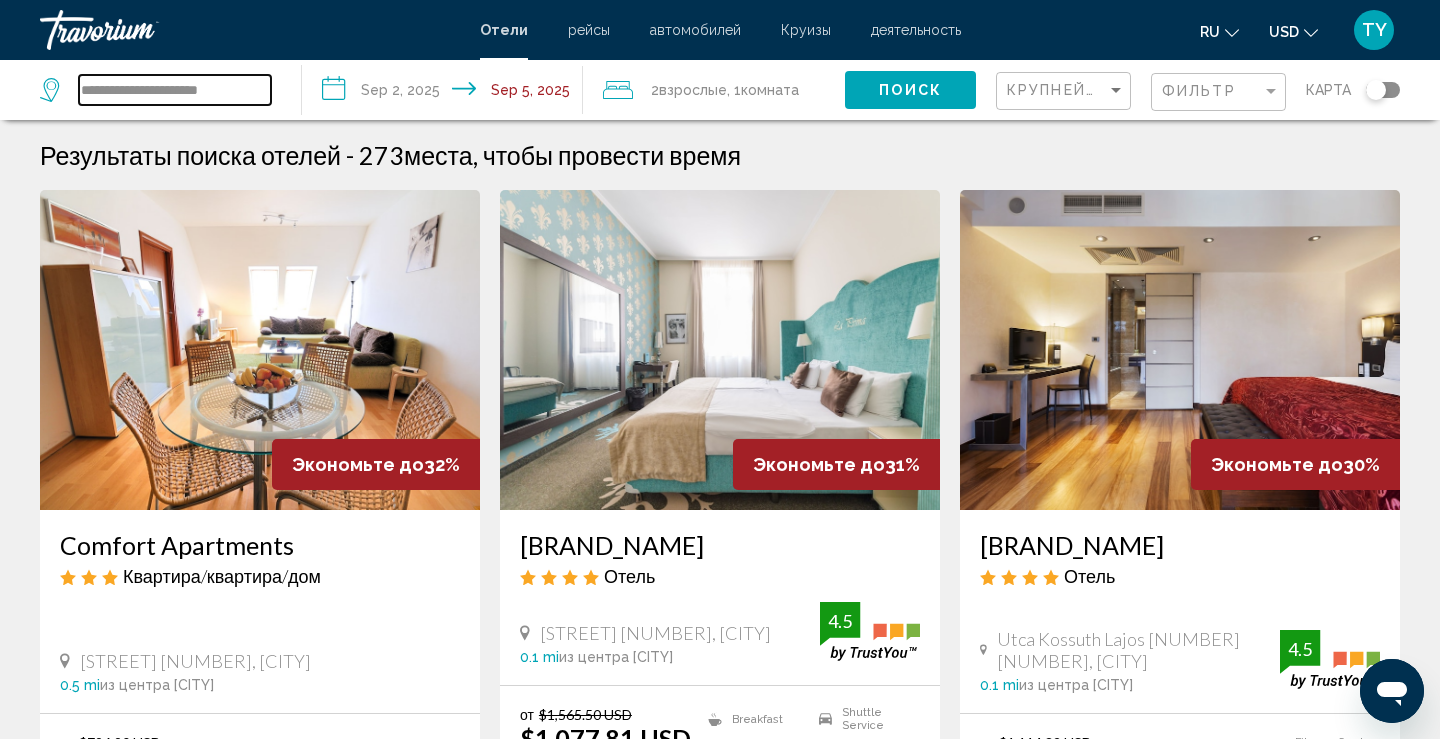 click on "**********" at bounding box center (175, 90) 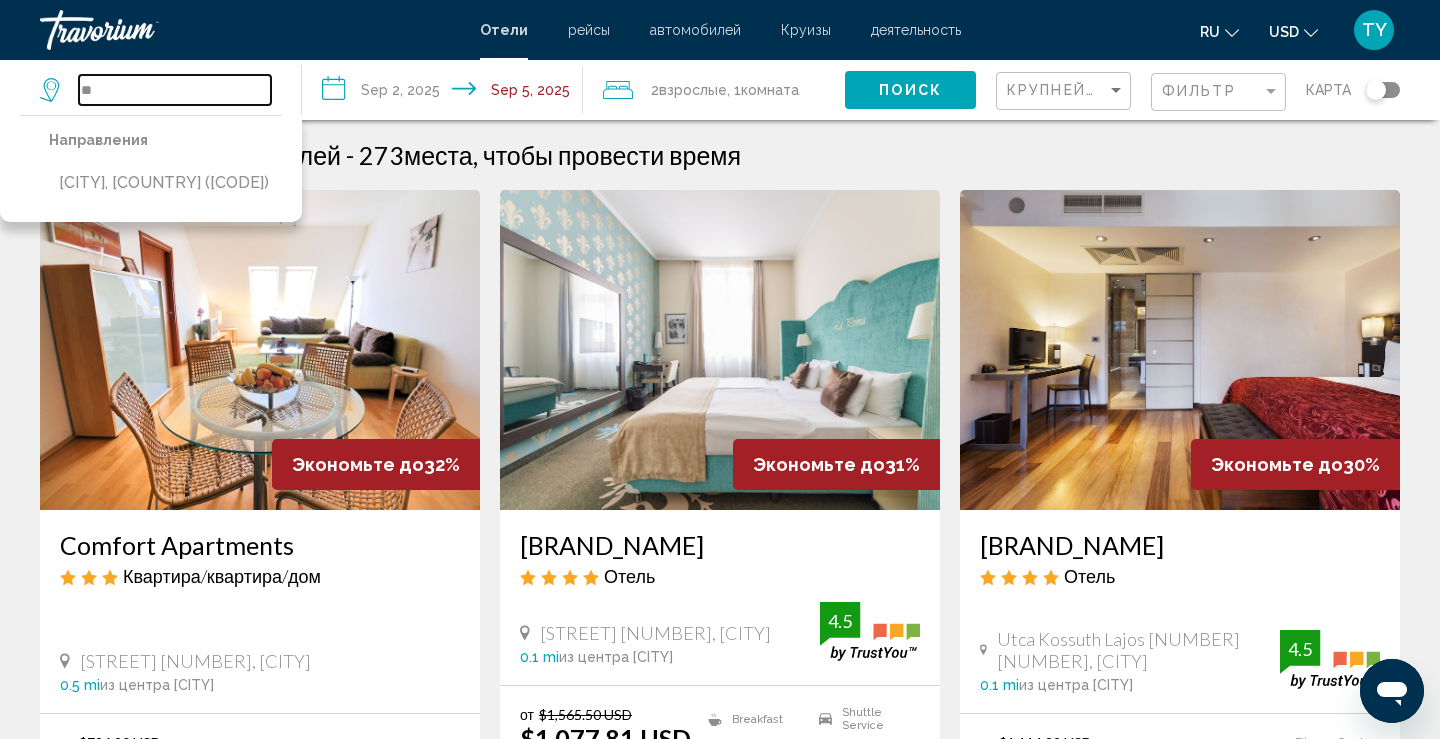 type on "*" 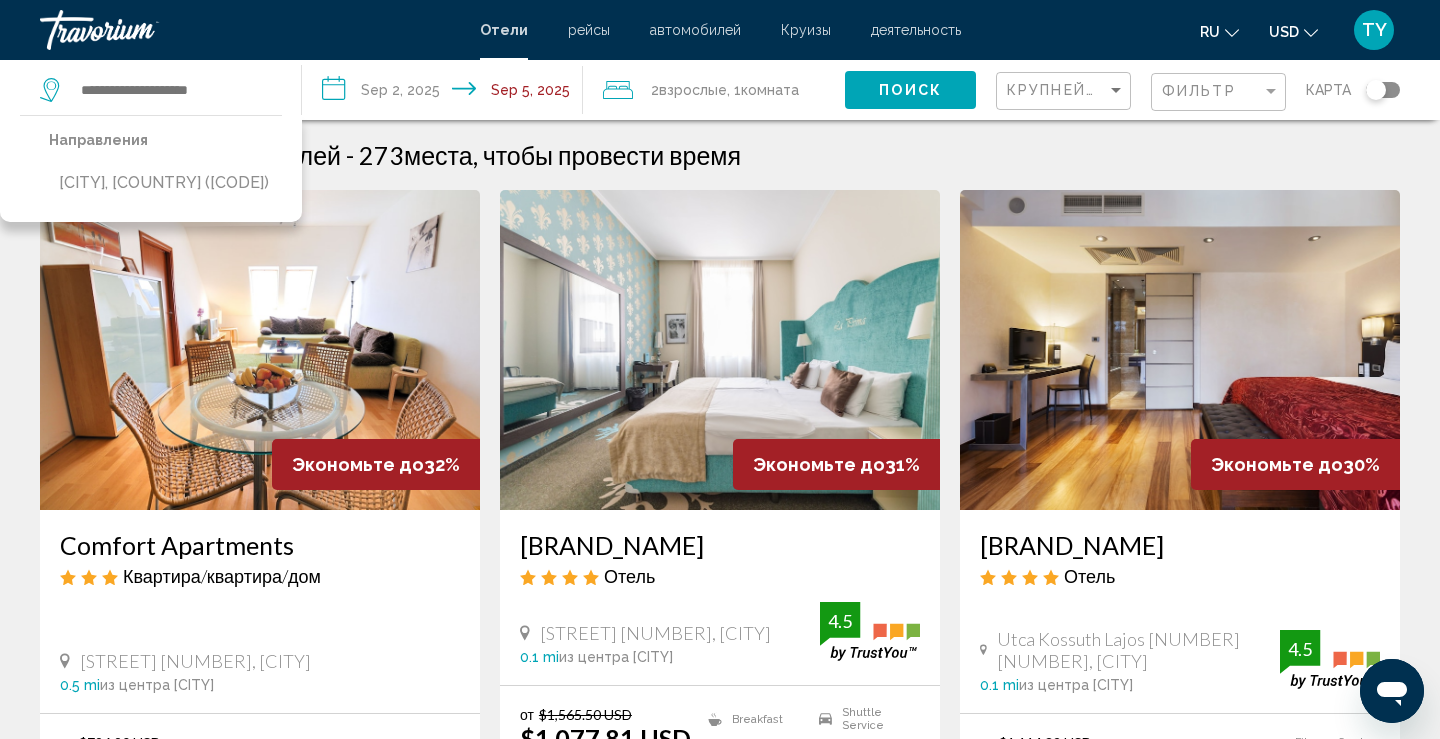 click 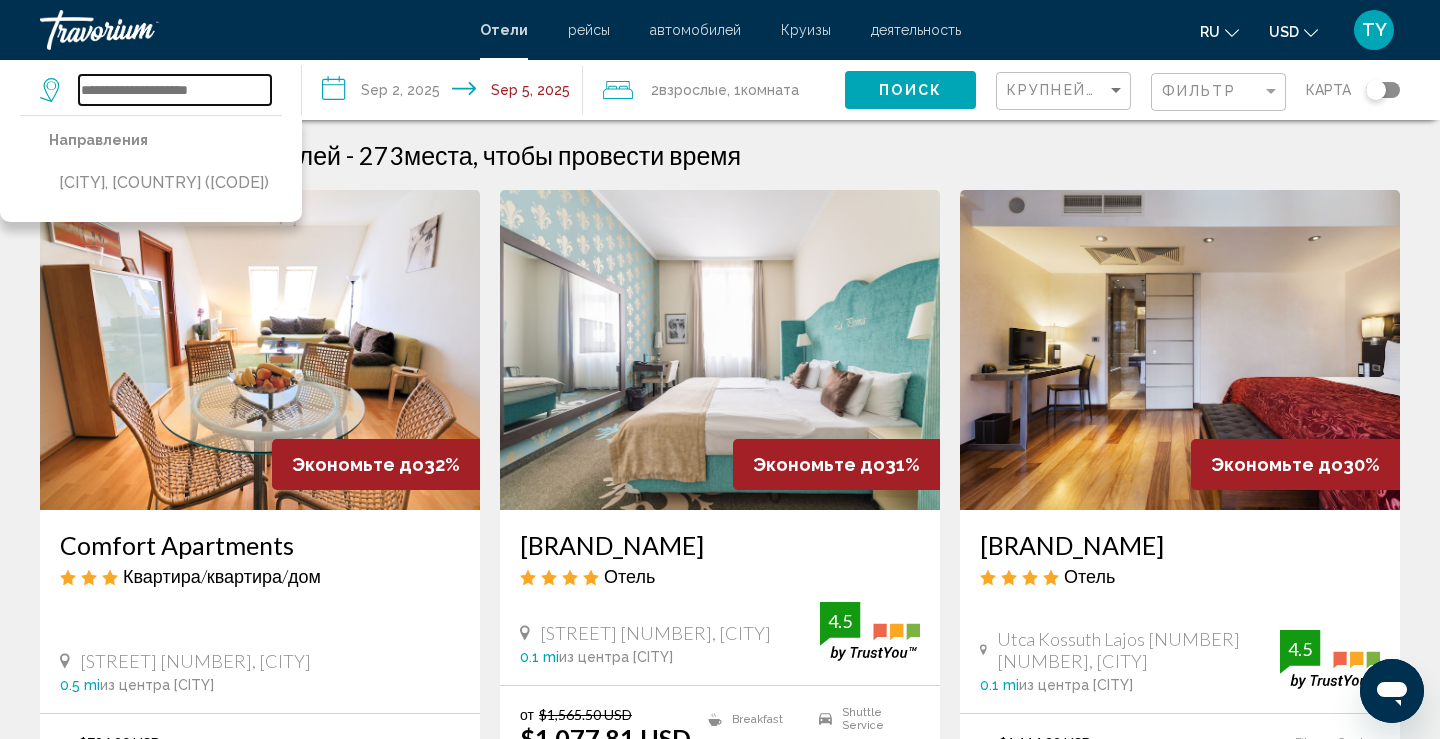 click at bounding box center (175, 90) 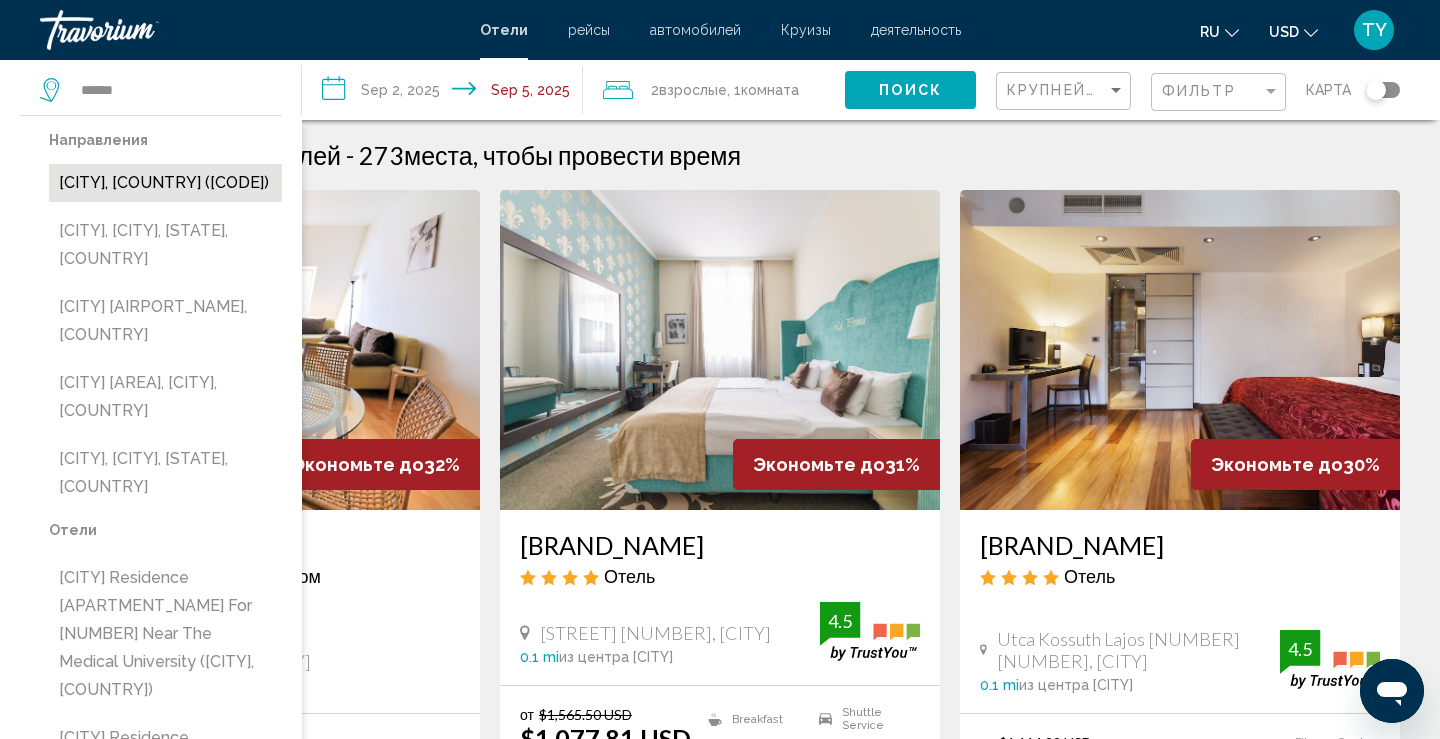 click on "[CITY], [COUNTRY] (VIE)" at bounding box center (165, 183) 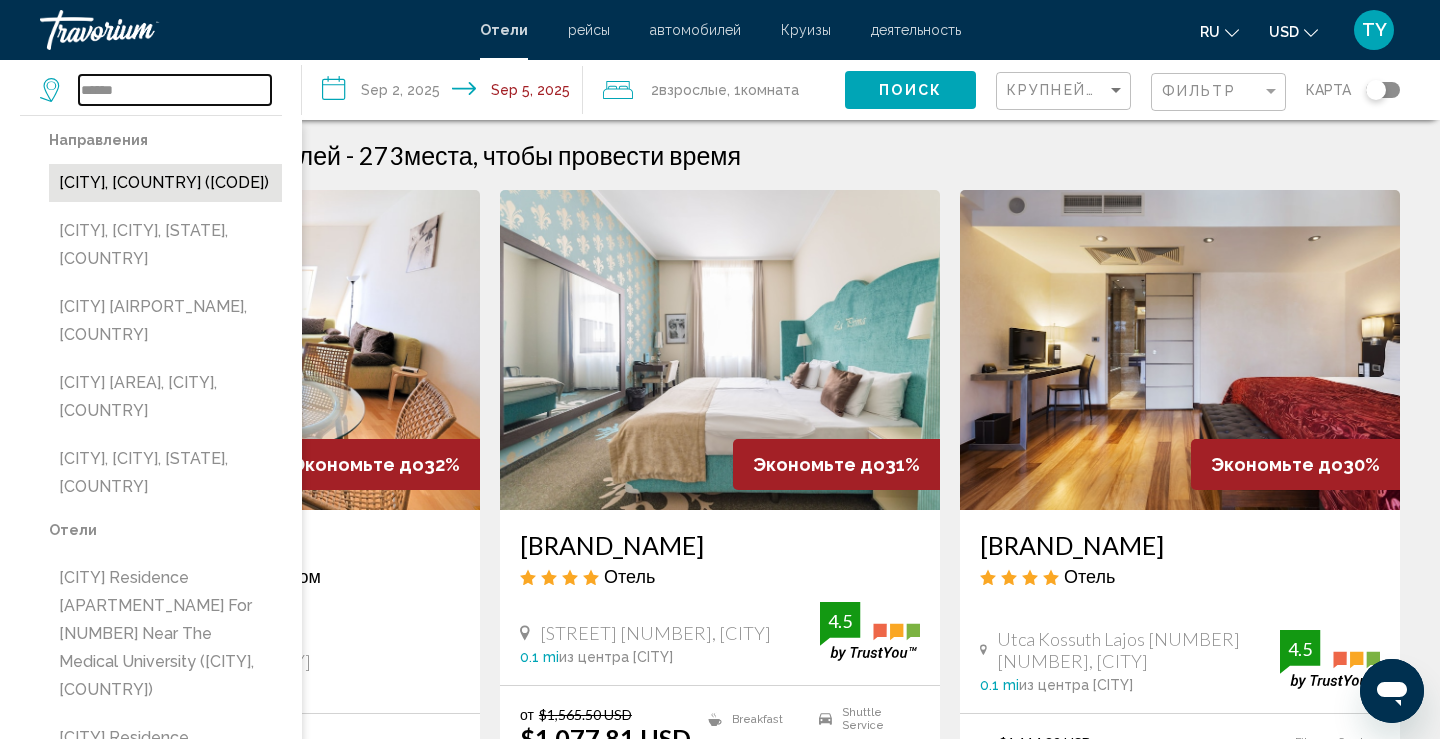 type on "**********" 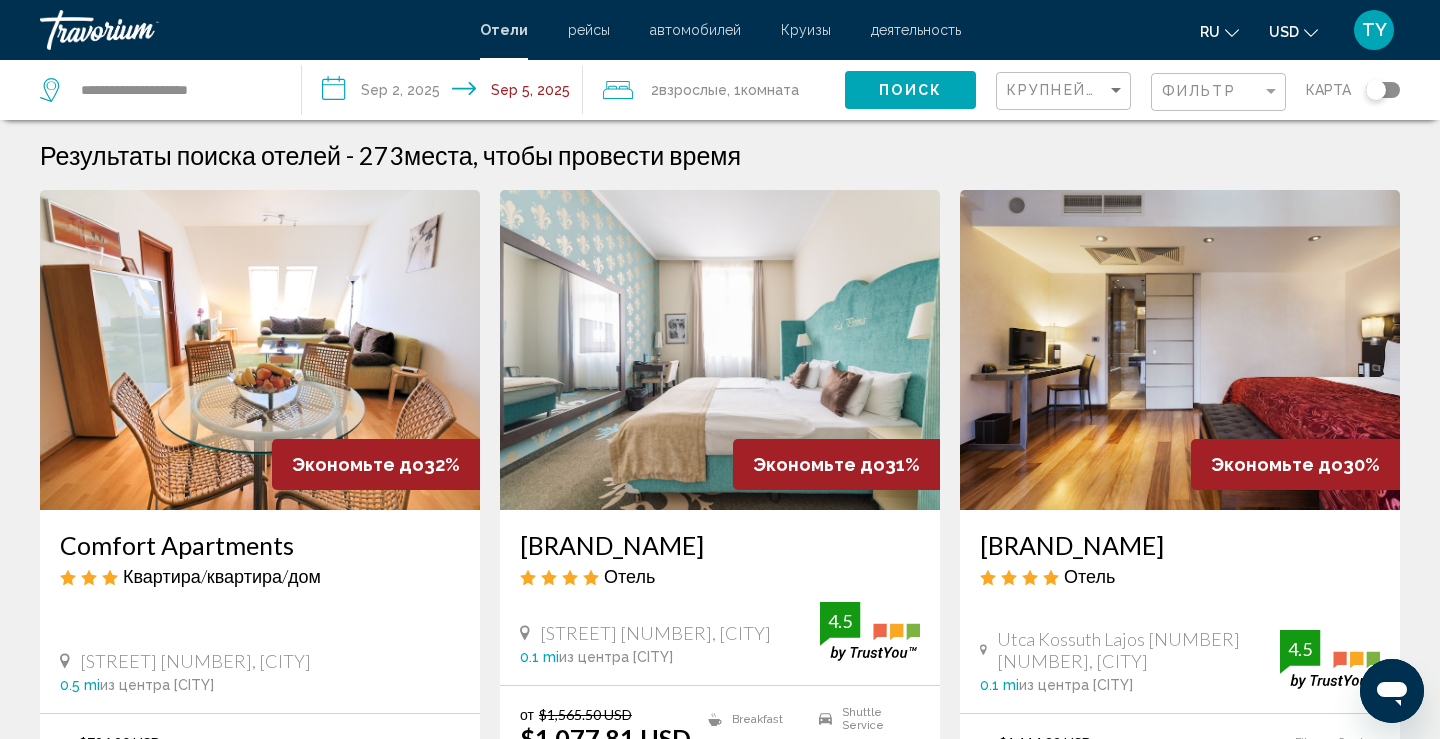 click on "Поиск" 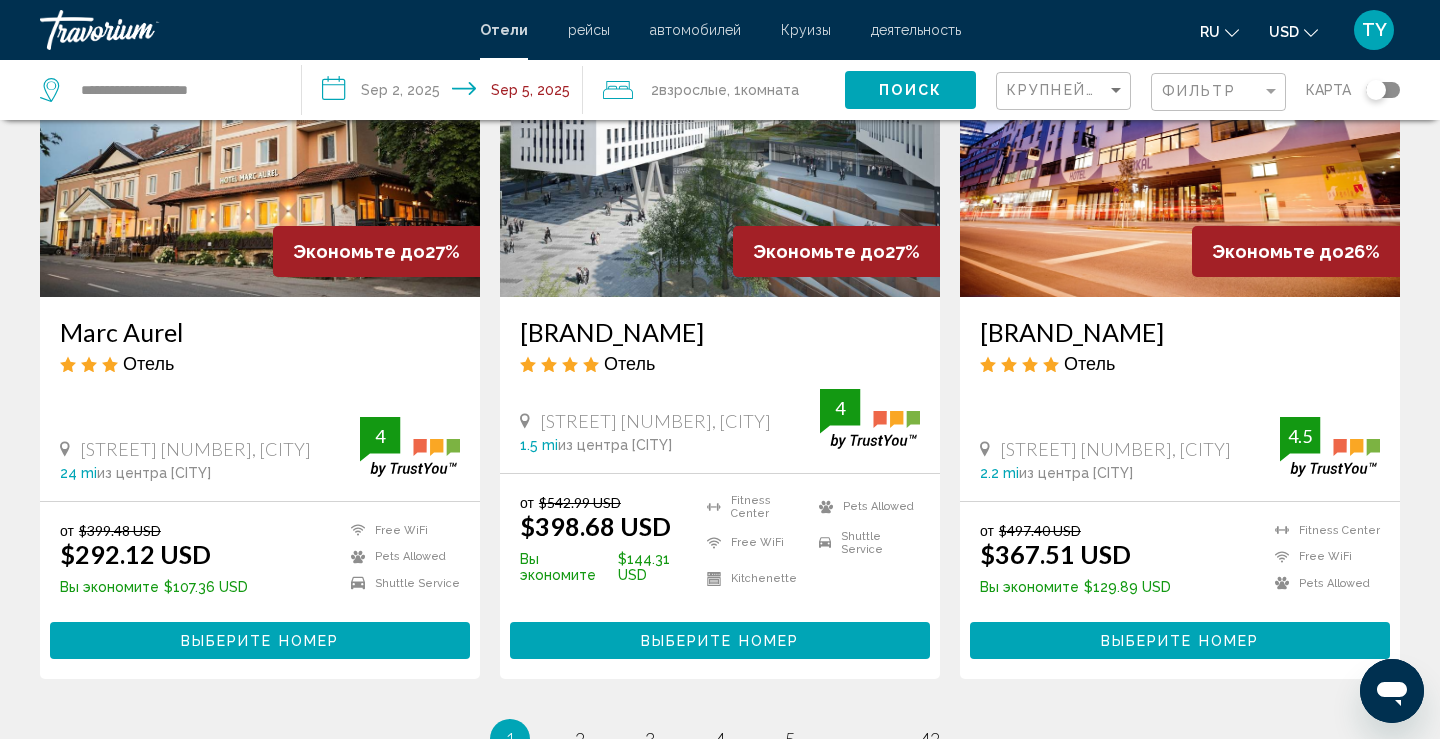 scroll, scrollTop: 2411, scrollLeft: 0, axis: vertical 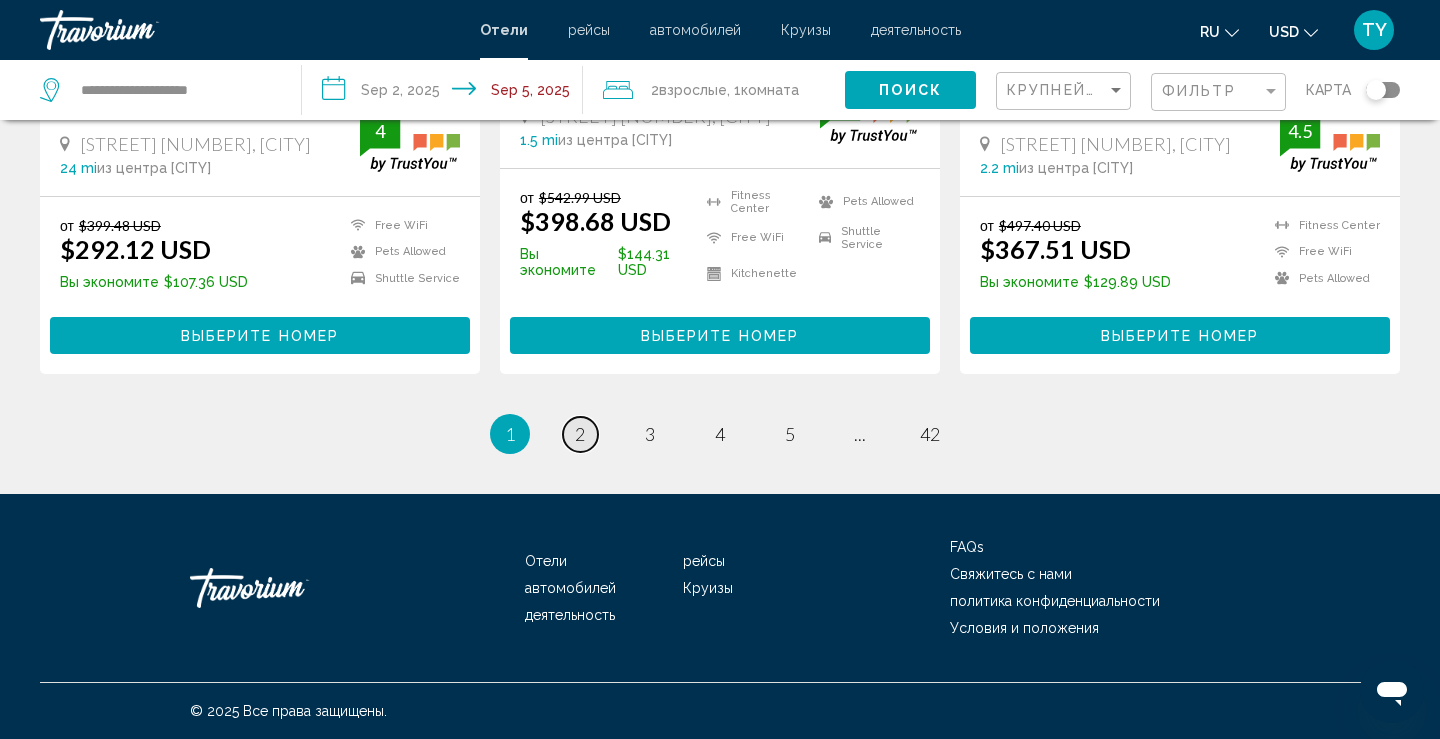 click on "2" at bounding box center (580, 434) 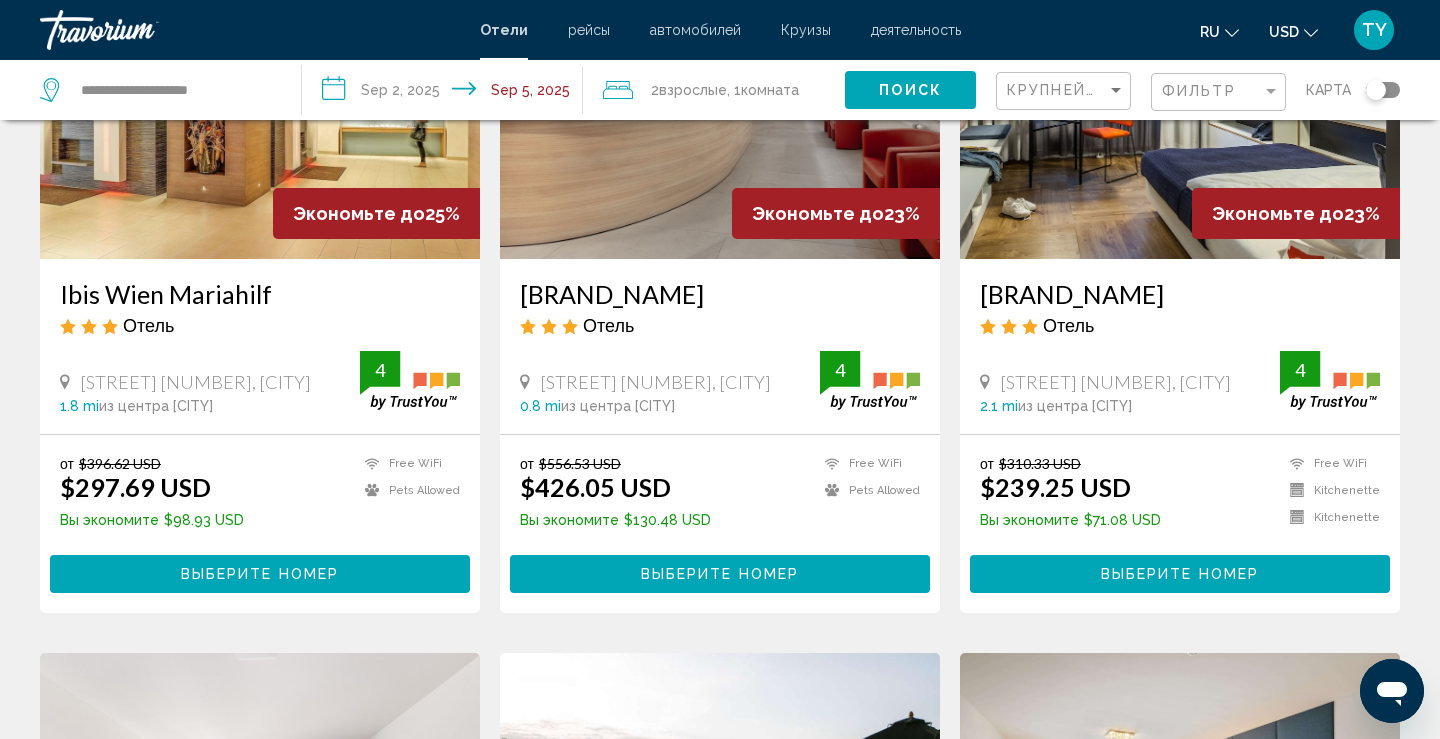 scroll, scrollTop: 252, scrollLeft: 0, axis: vertical 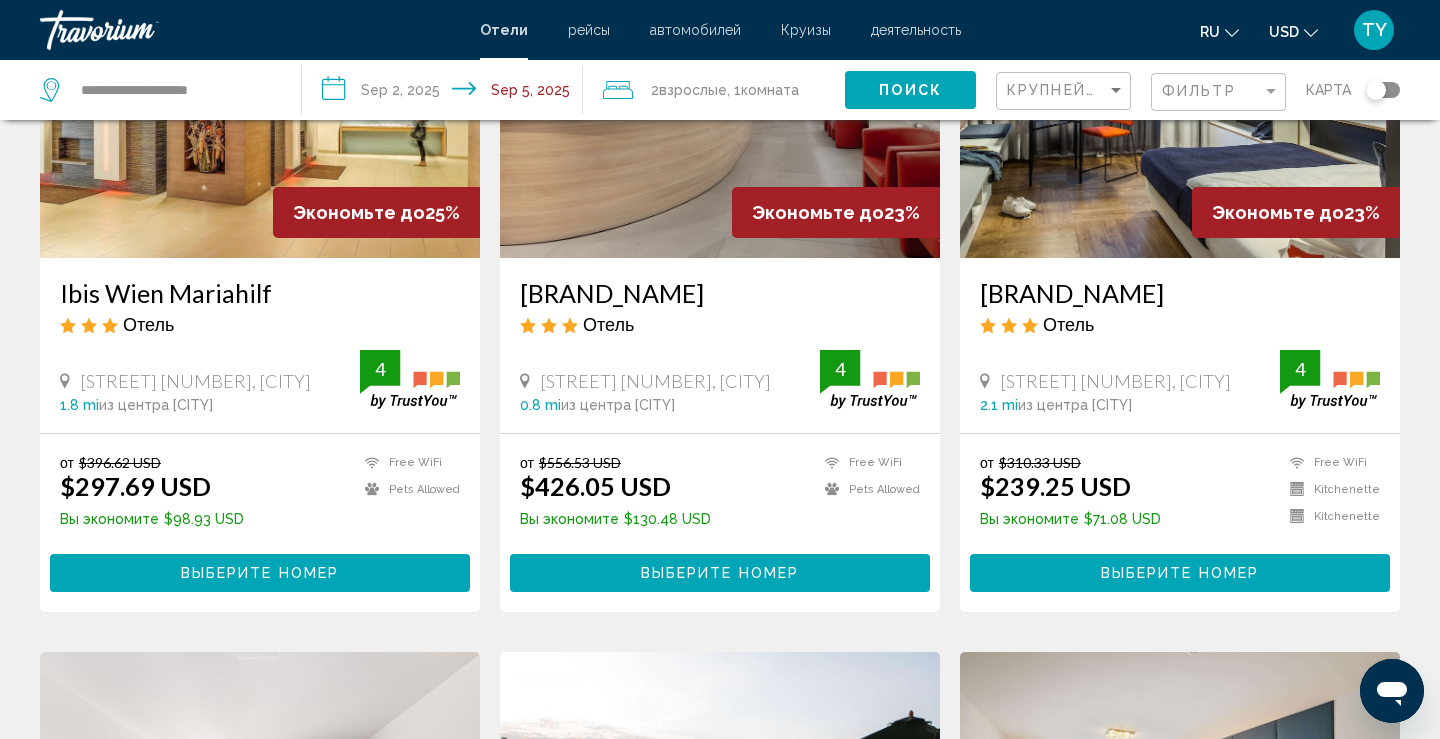 click on "Выберите номер" at bounding box center [260, 574] 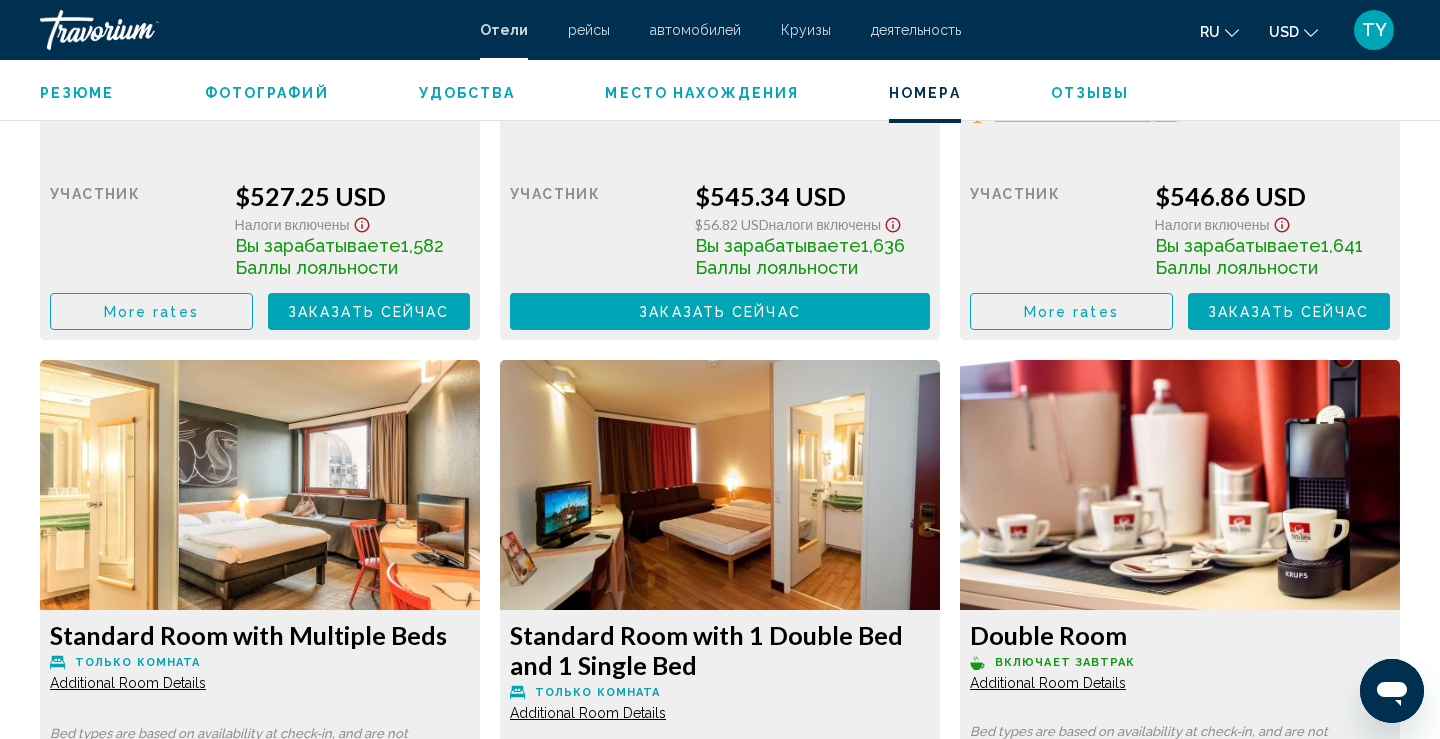 scroll, scrollTop: 4593, scrollLeft: 0, axis: vertical 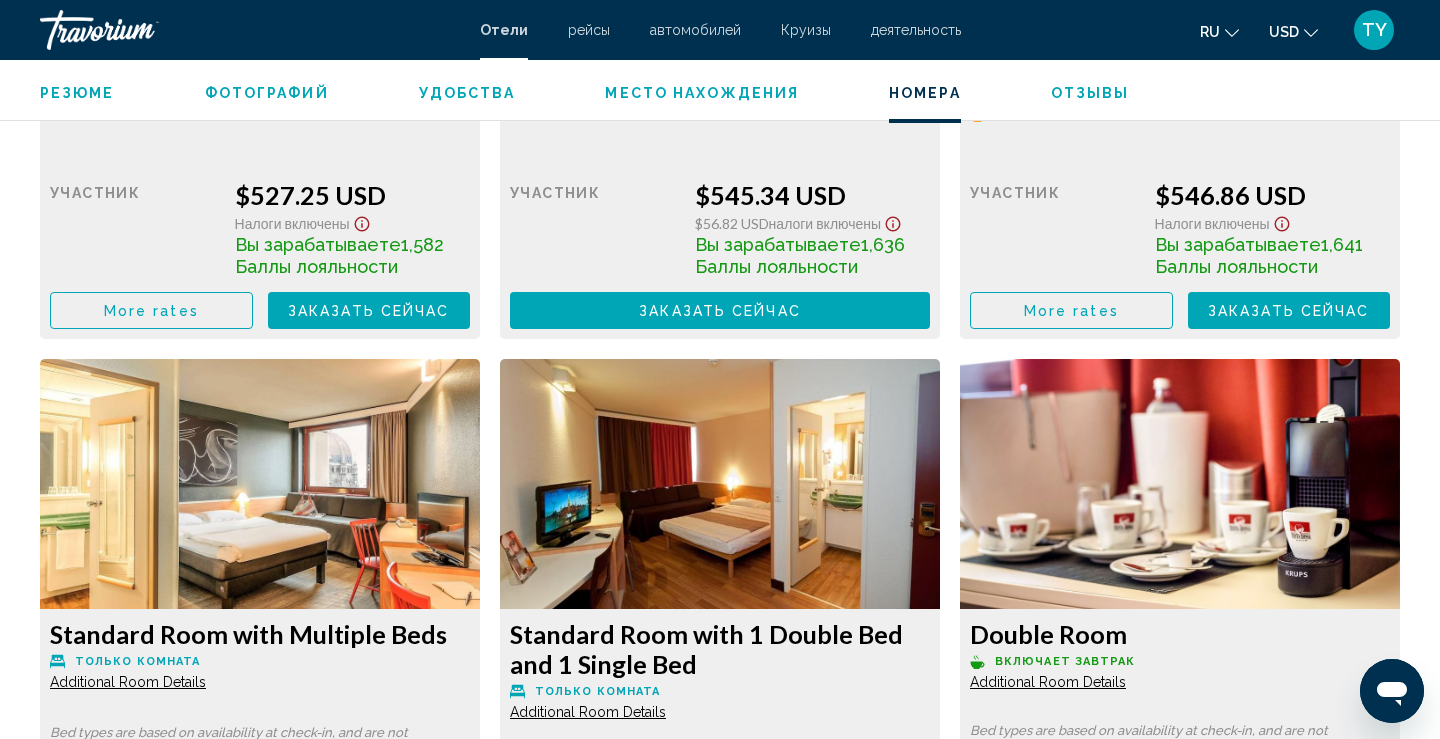 click at bounding box center [260, -1636] 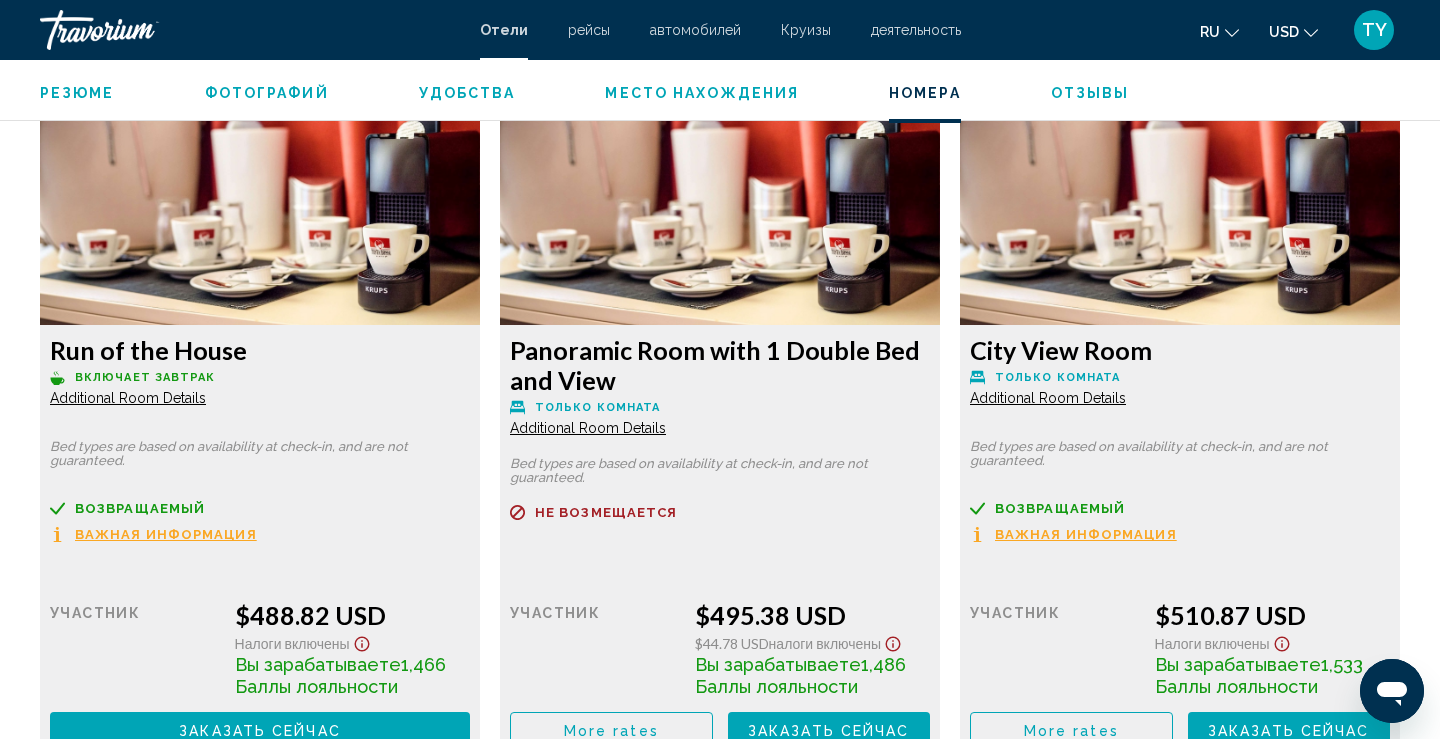 scroll, scrollTop: 3486, scrollLeft: 0, axis: vertical 